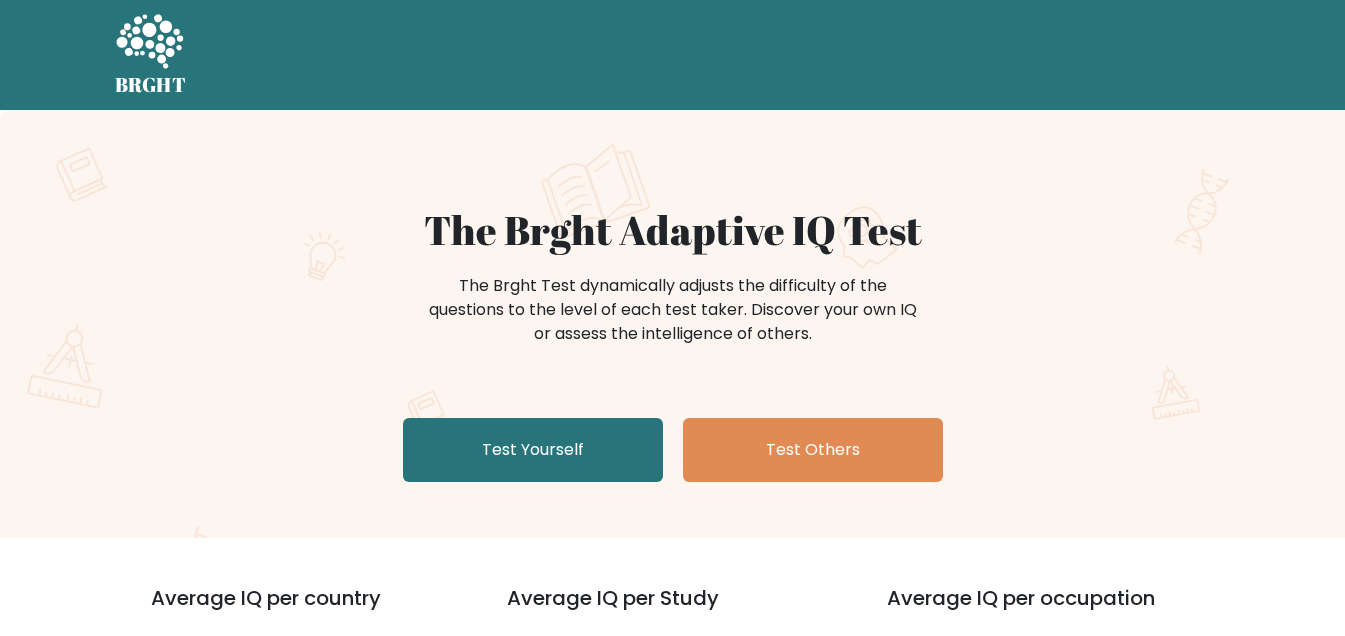 scroll, scrollTop: 0, scrollLeft: 0, axis: both 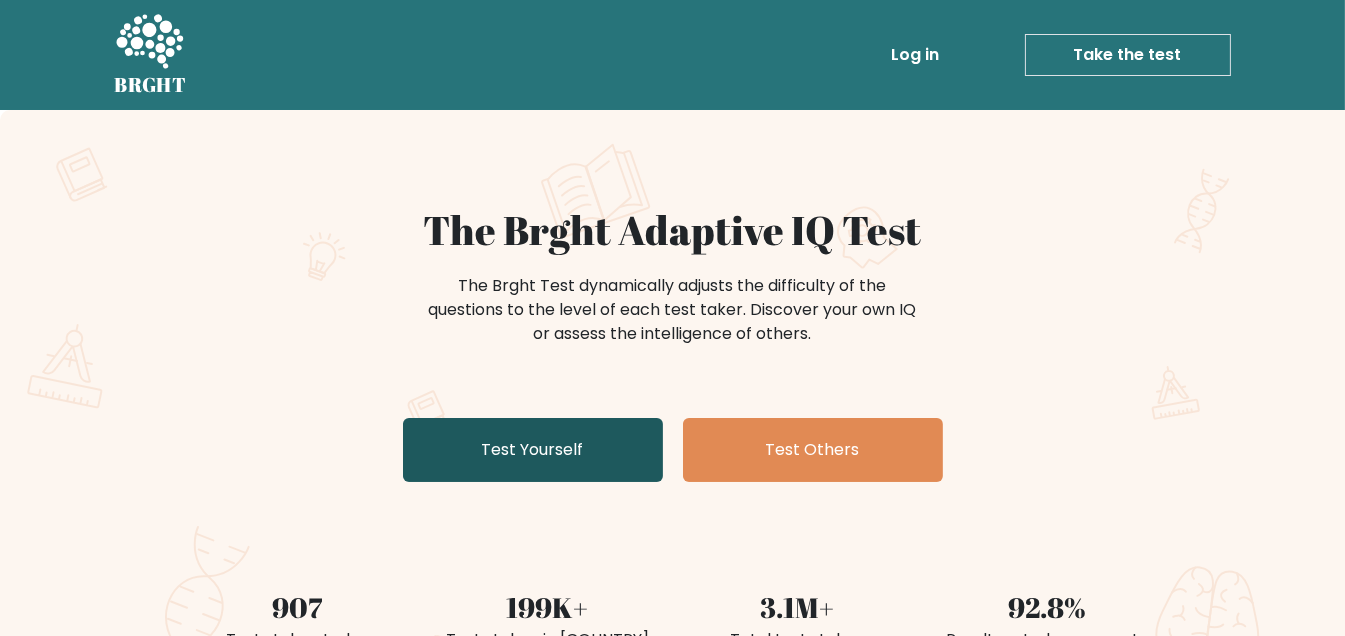 click on "Test Yourself" at bounding box center (533, 450) 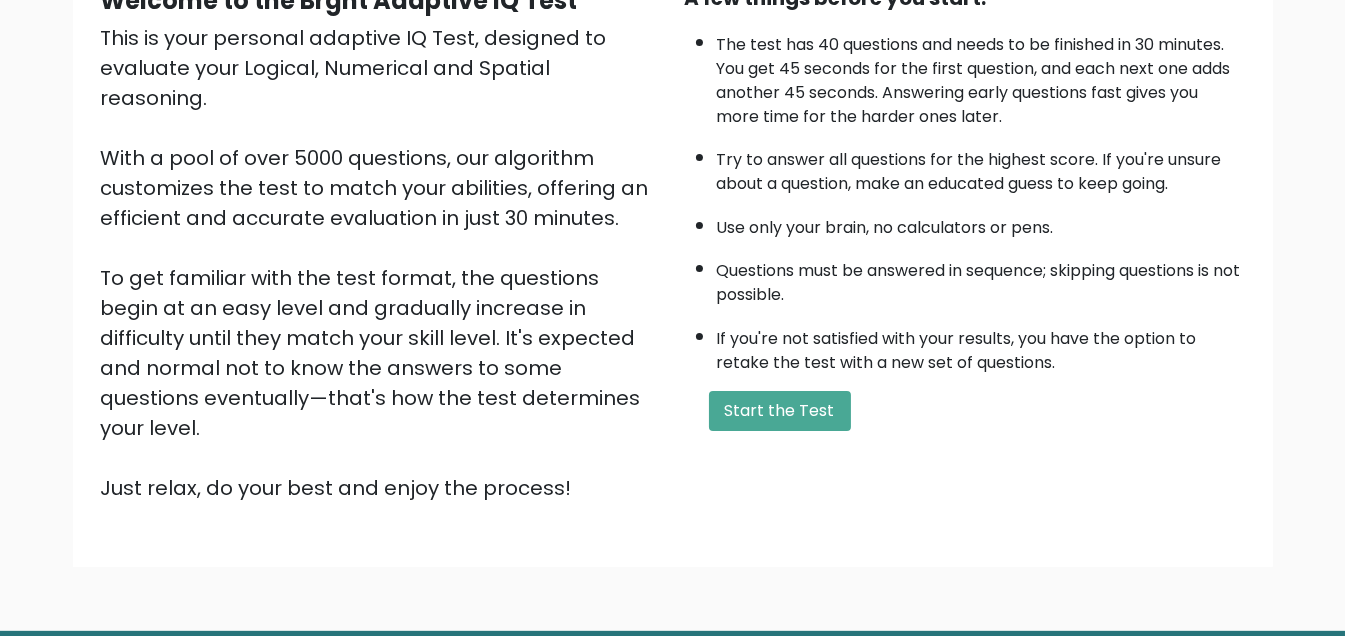 scroll, scrollTop: 279, scrollLeft: 0, axis: vertical 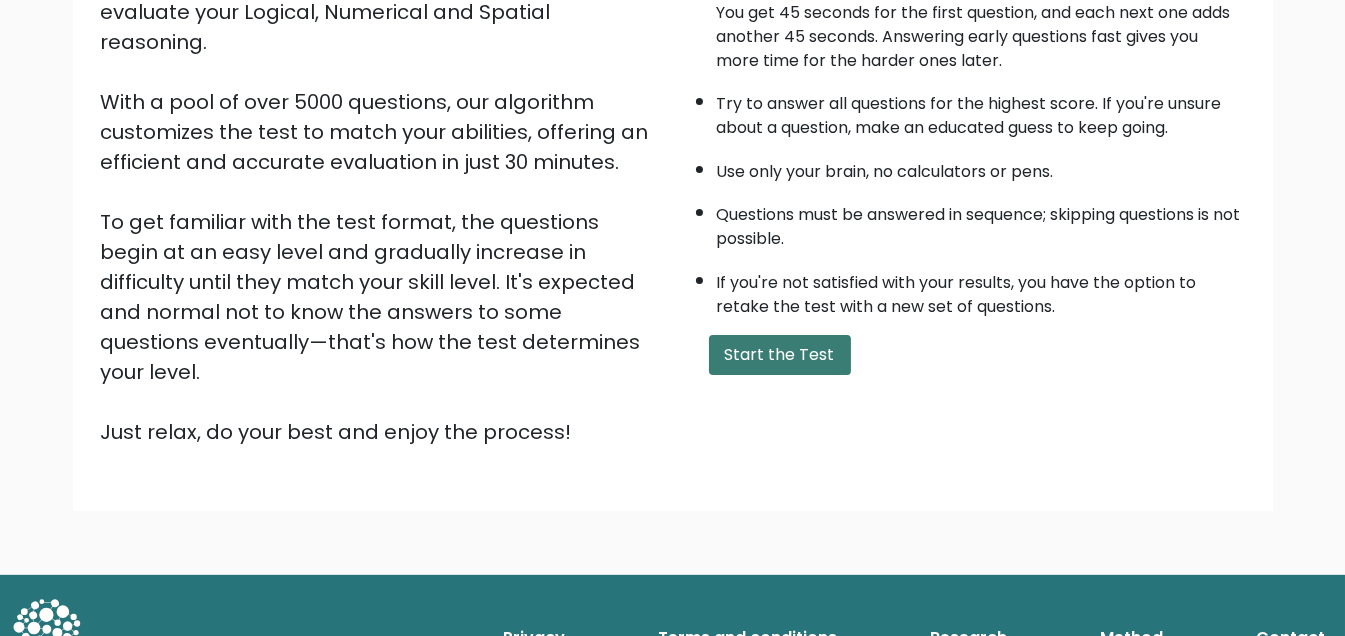click on "Start the Test" at bounding box center (780, 355) 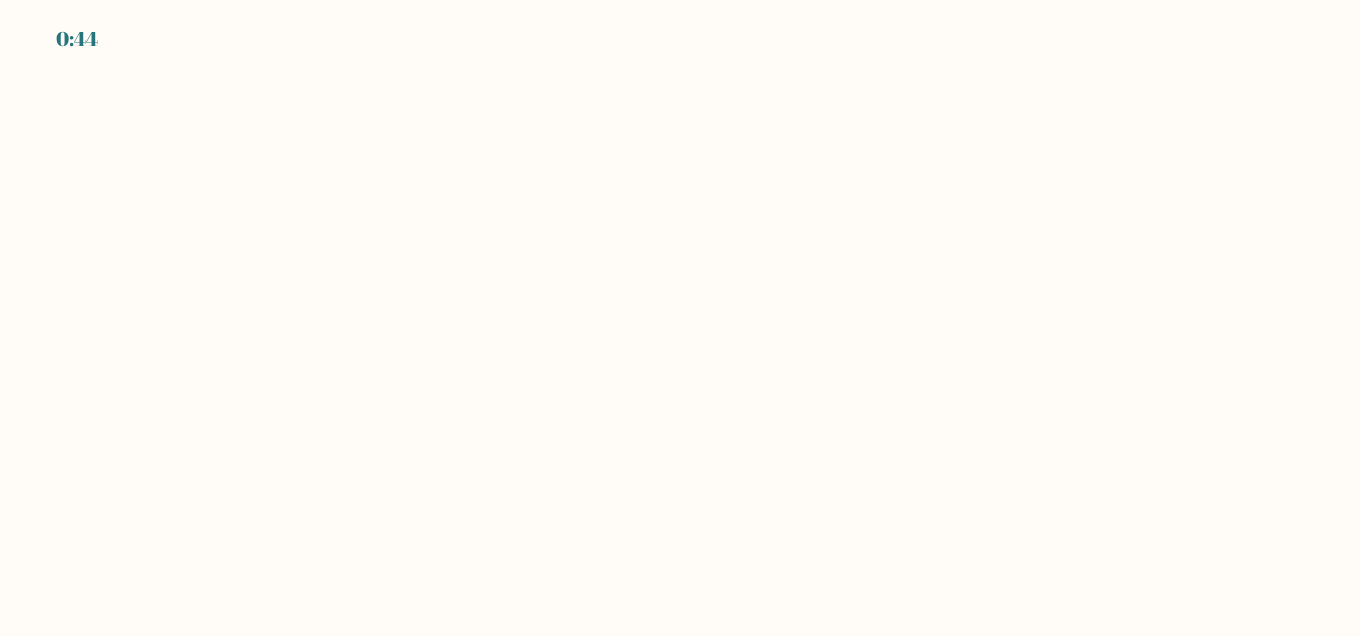 scroll, scrollTop: 0, scrollLeft: 0, axis: both 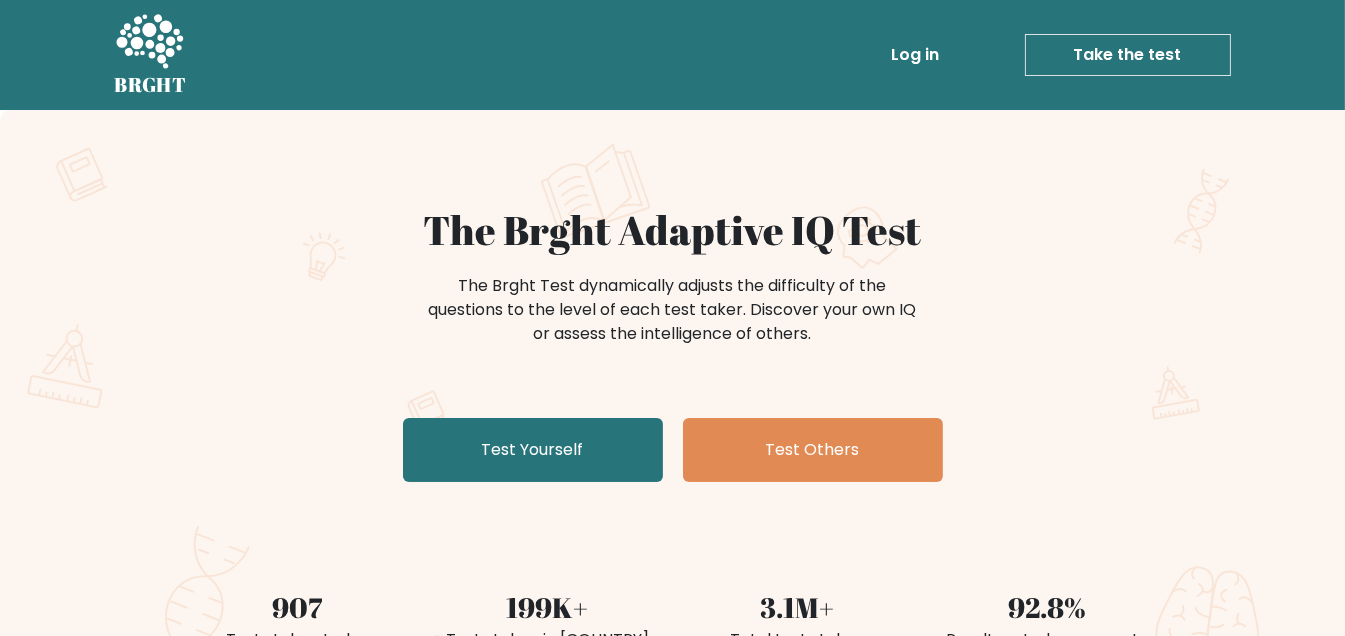 click on "Log in
Take the test
Take the test" at bounding box center (1019, 55) 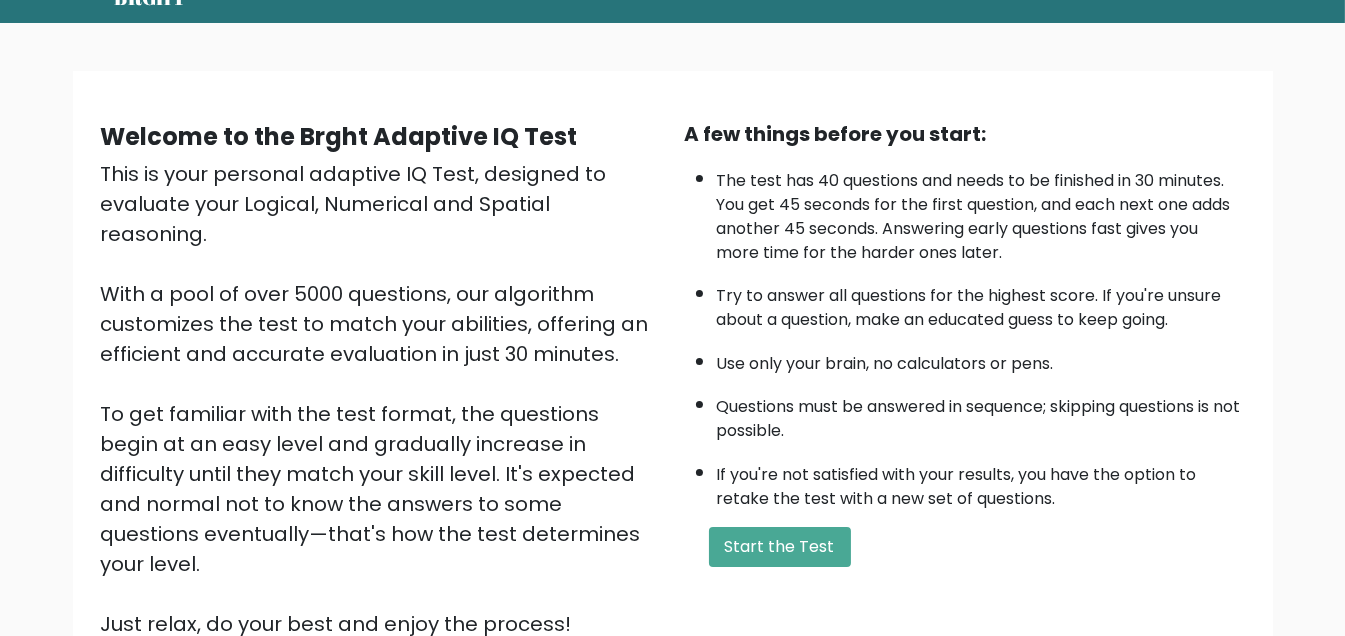 scroll, scrollTop: 0, scrollLeft: 0, axis: both 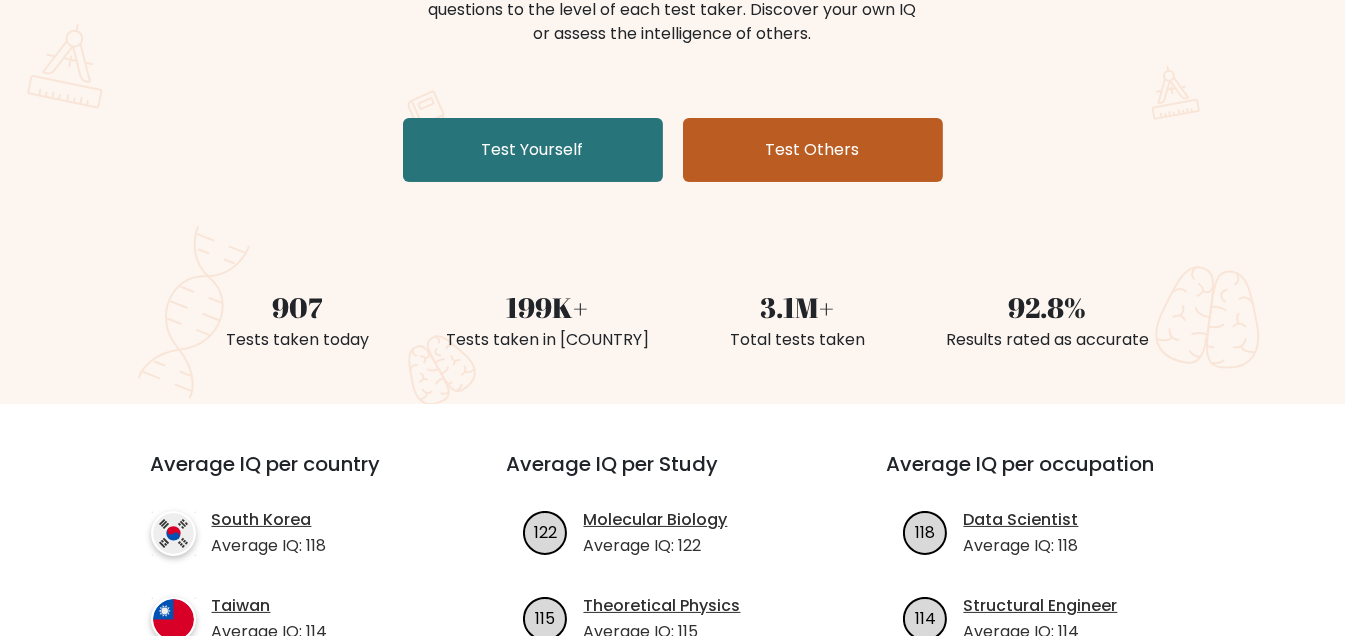 click on "Test Others" at bounding box center (813, 150) 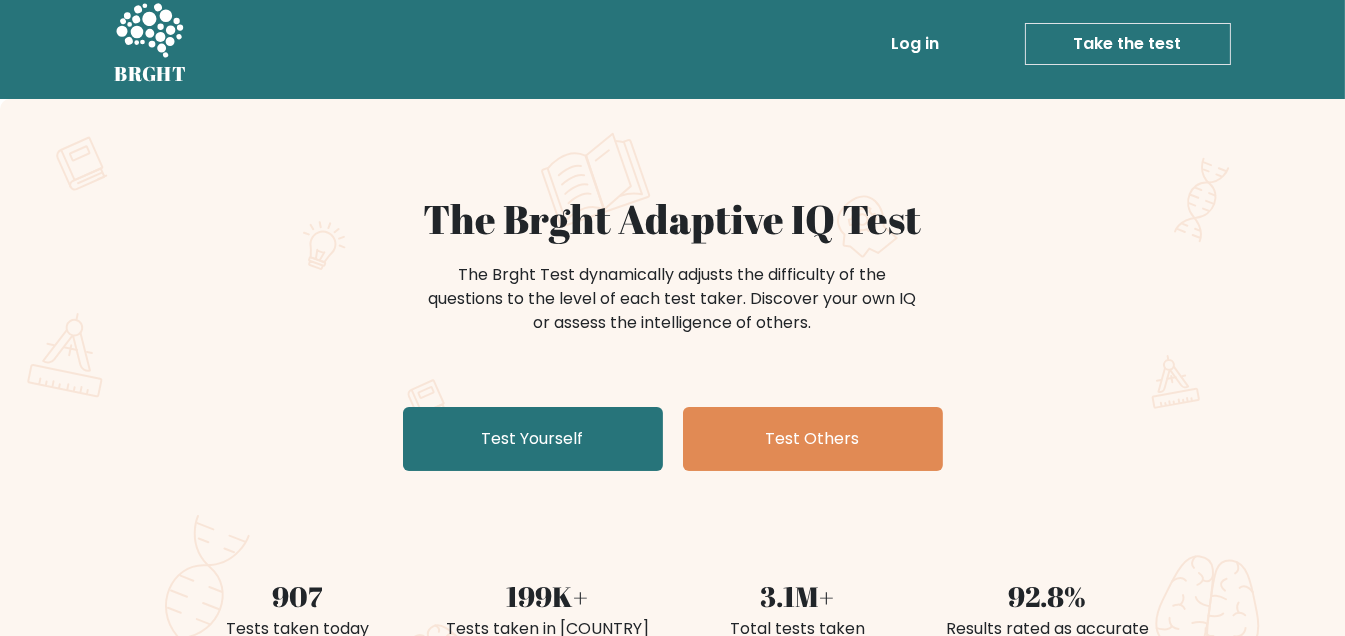 scroll, scrollTop: 0, scrollLeft: 0, axis: both 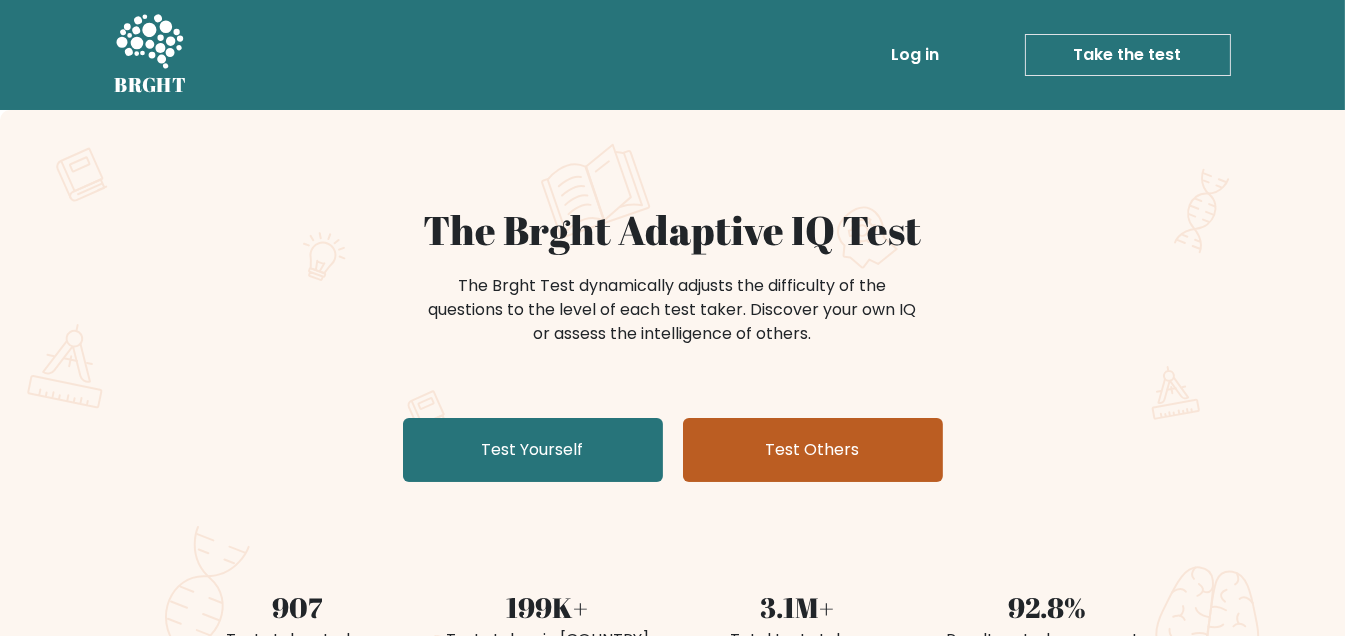 click on "Test Others" at bounding box center [813, 450] 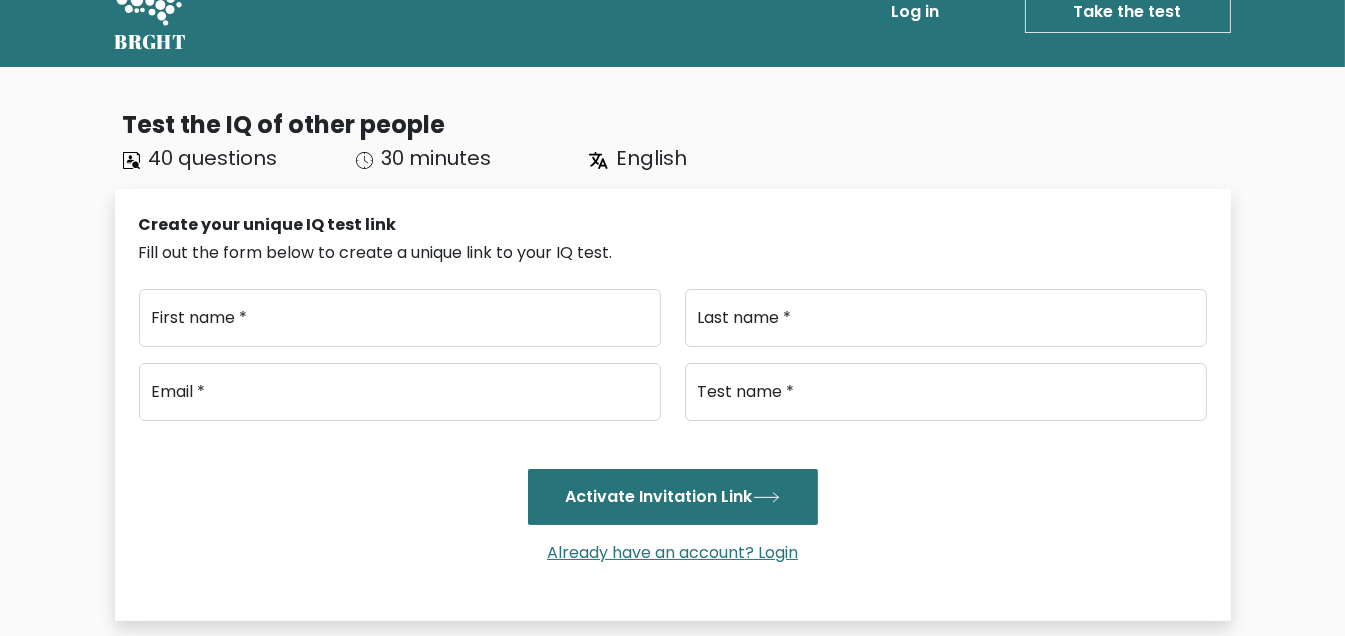 scroll, scrollTop: 0, scrollLeft: 0, axis: both 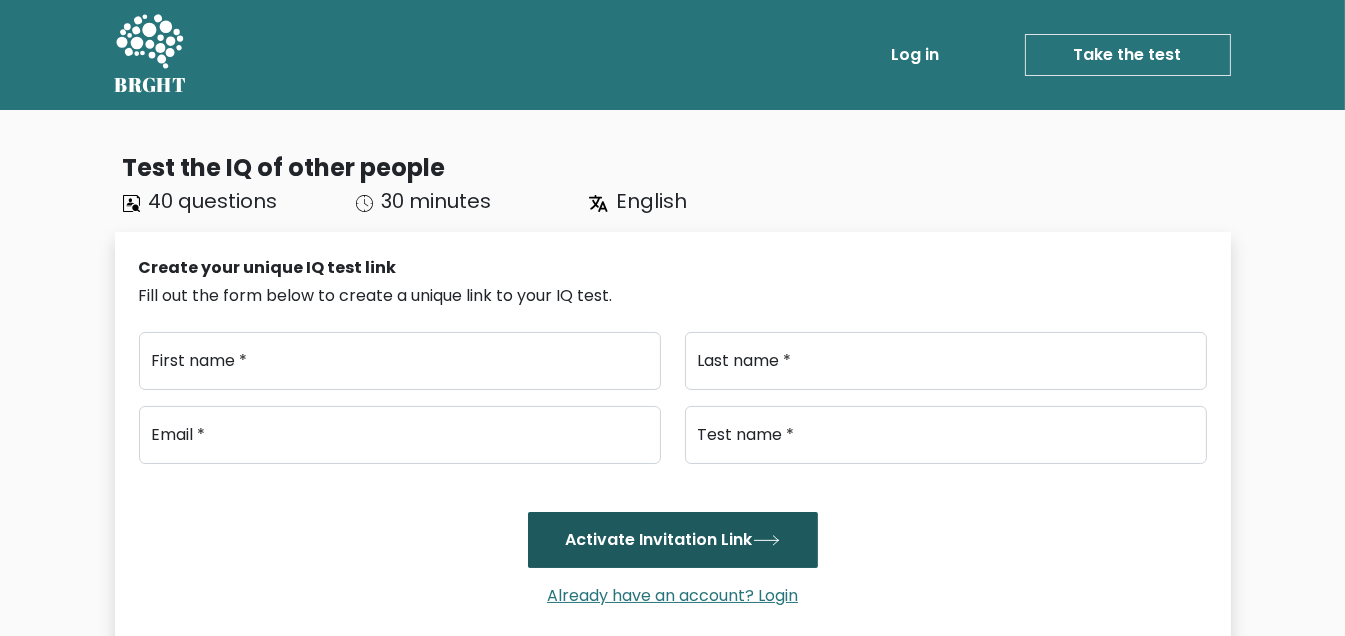 click on "Activate Invitation Link" at bounding box center (673, 540) 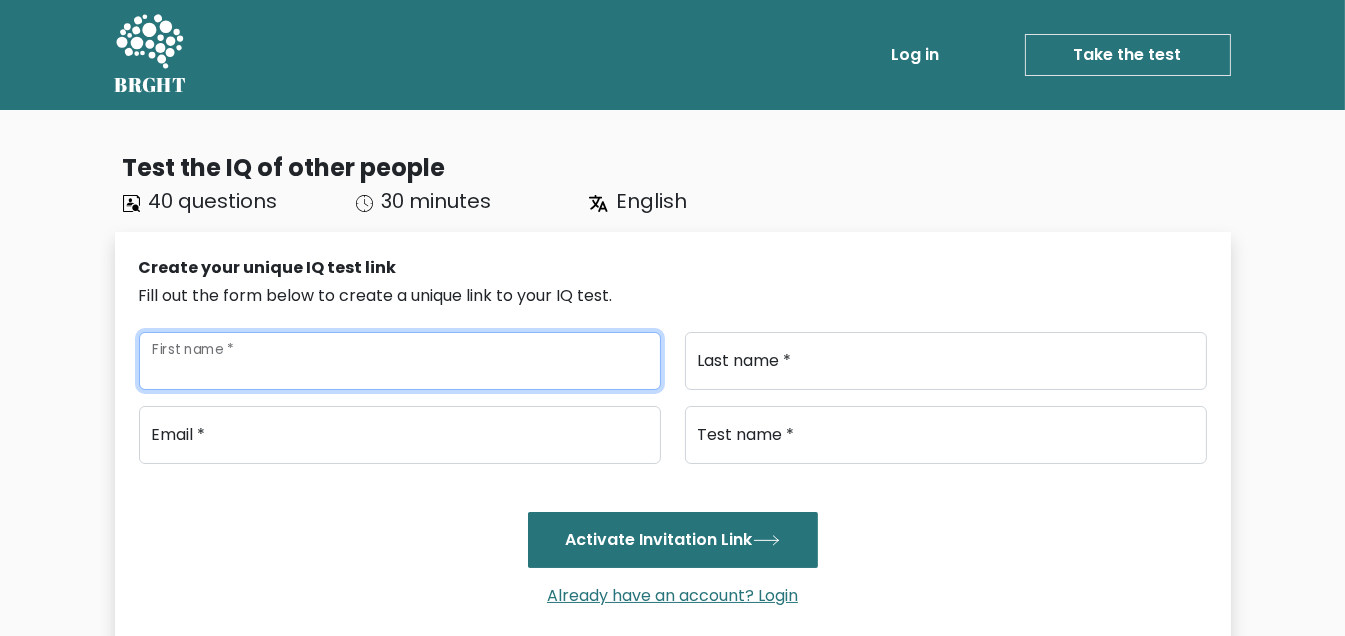 click on "First name *" at bounding box center (400, 361) 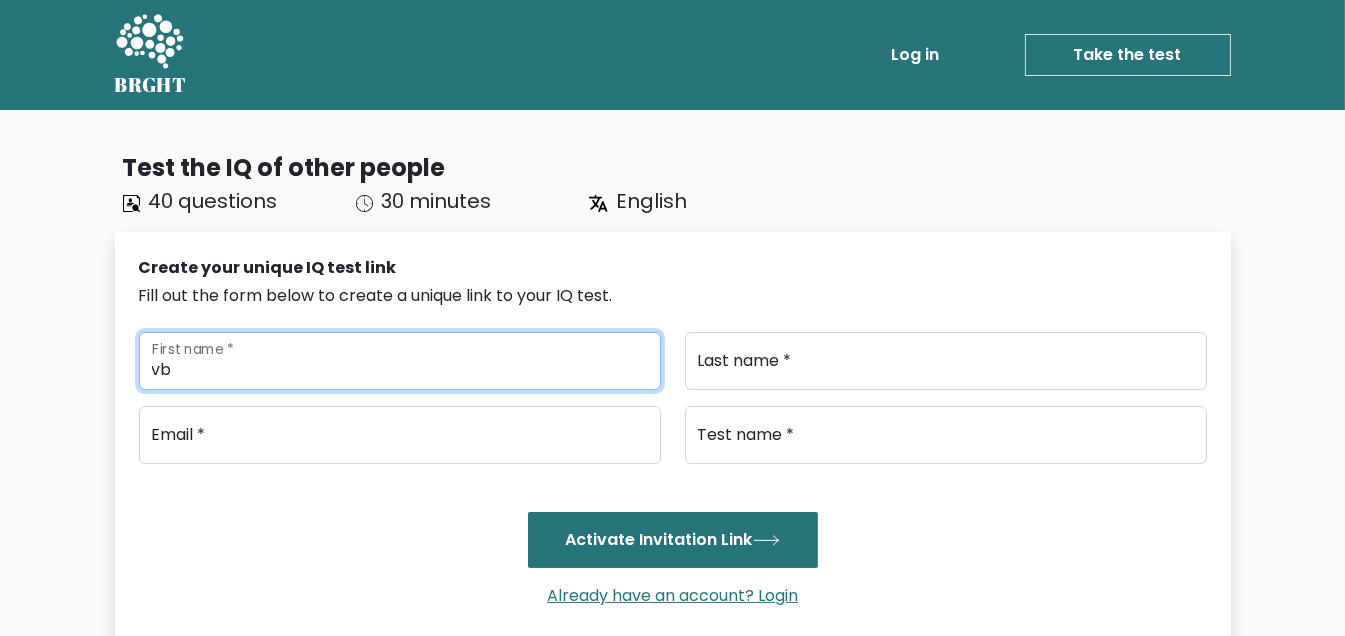 type on "v" 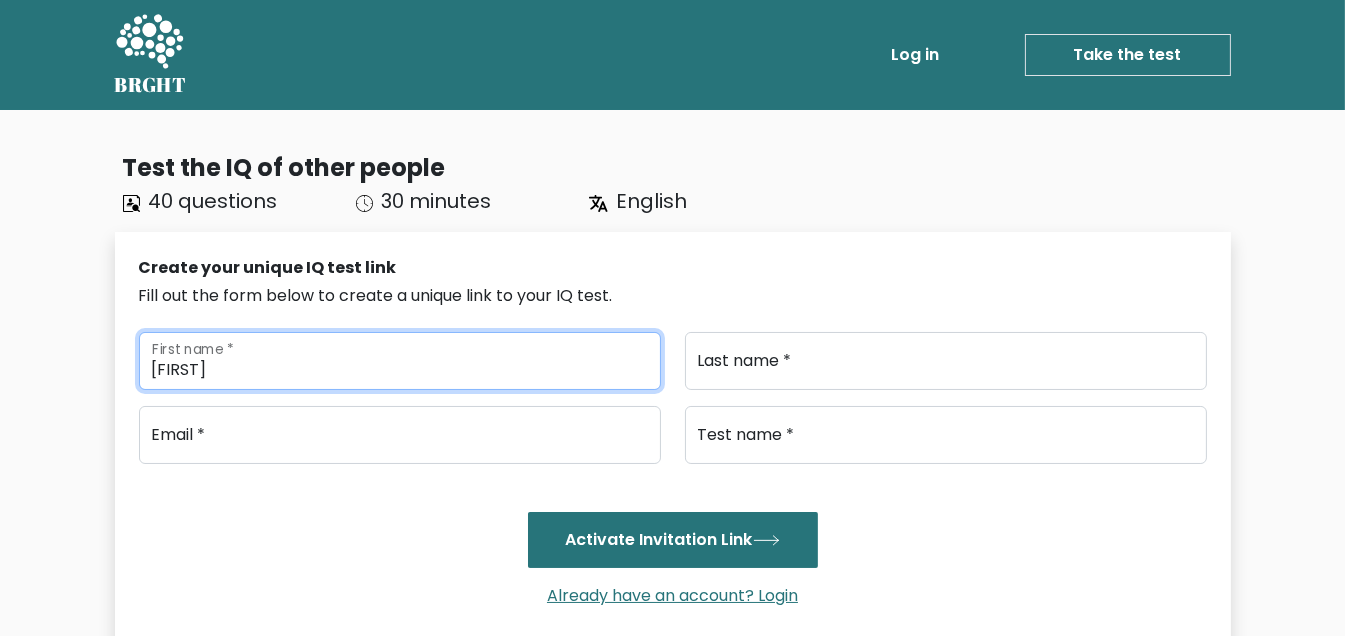 type on "[FIRST]" 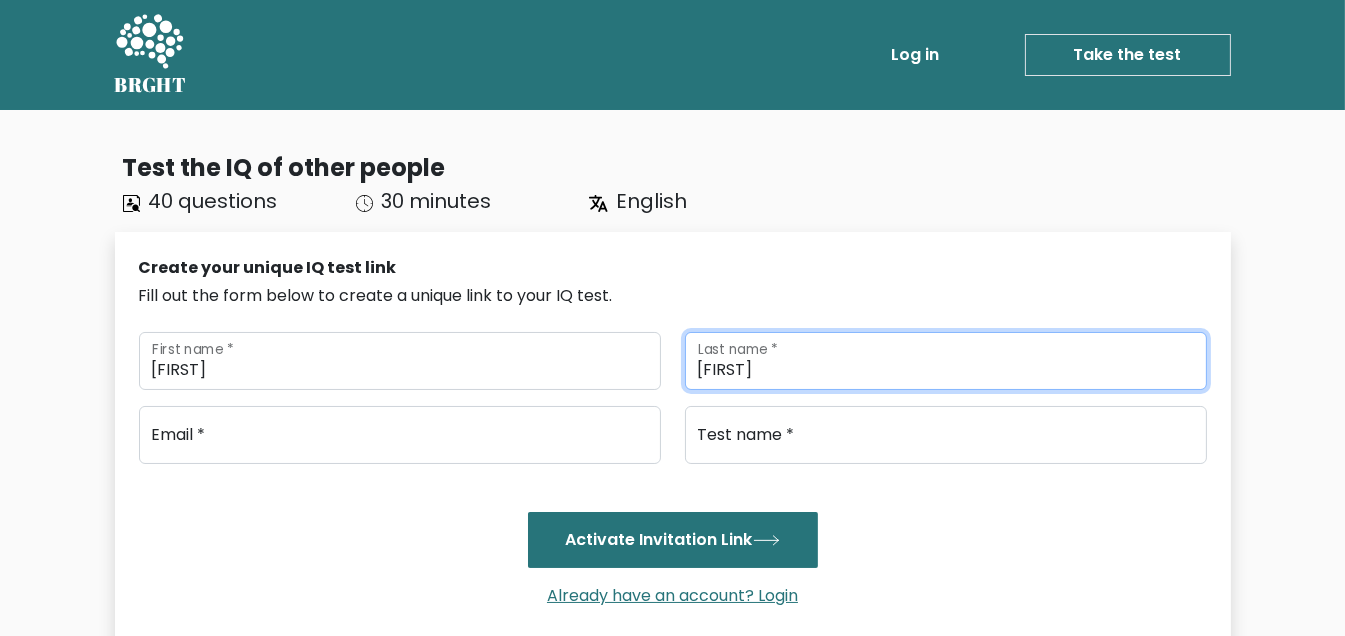 type on "[FIRST]" 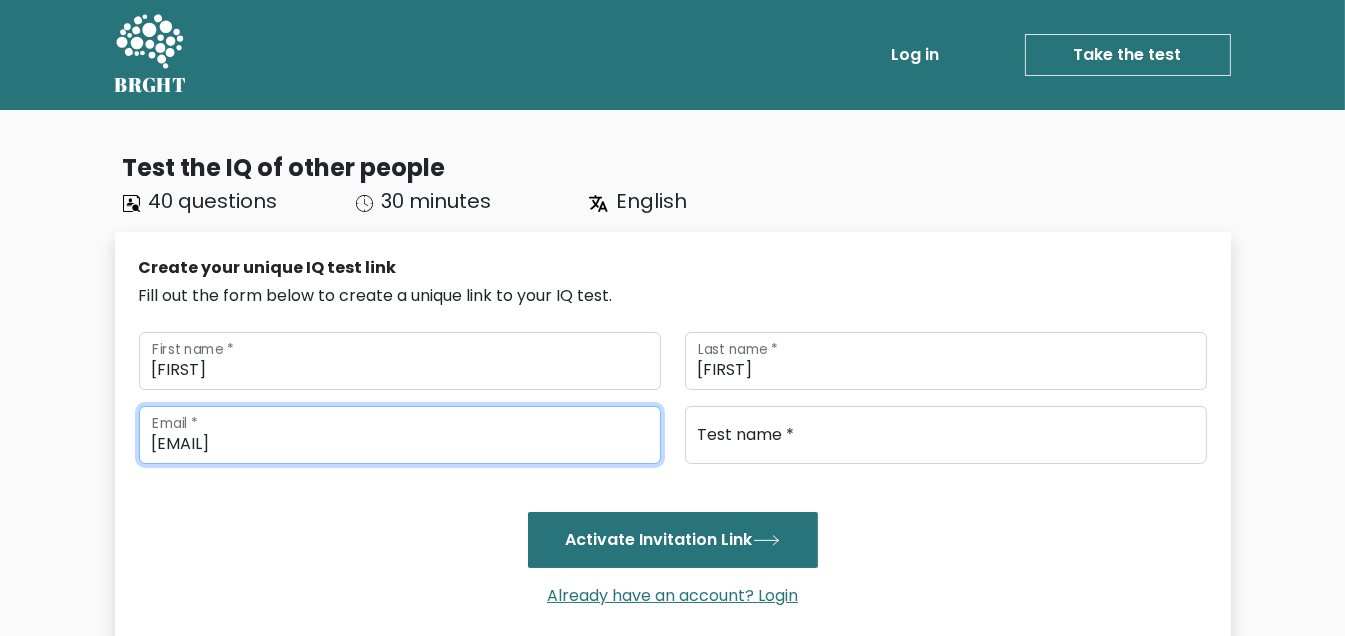 type on "[EMAIL]" 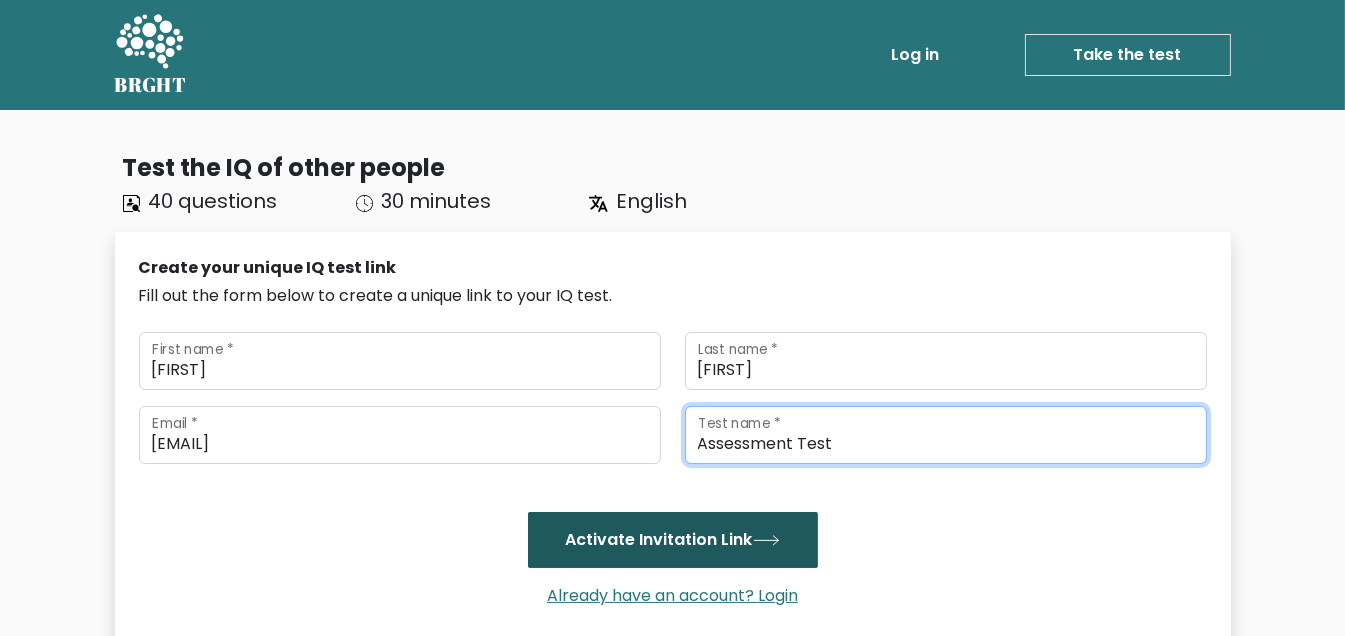 type on "Assessment Test" 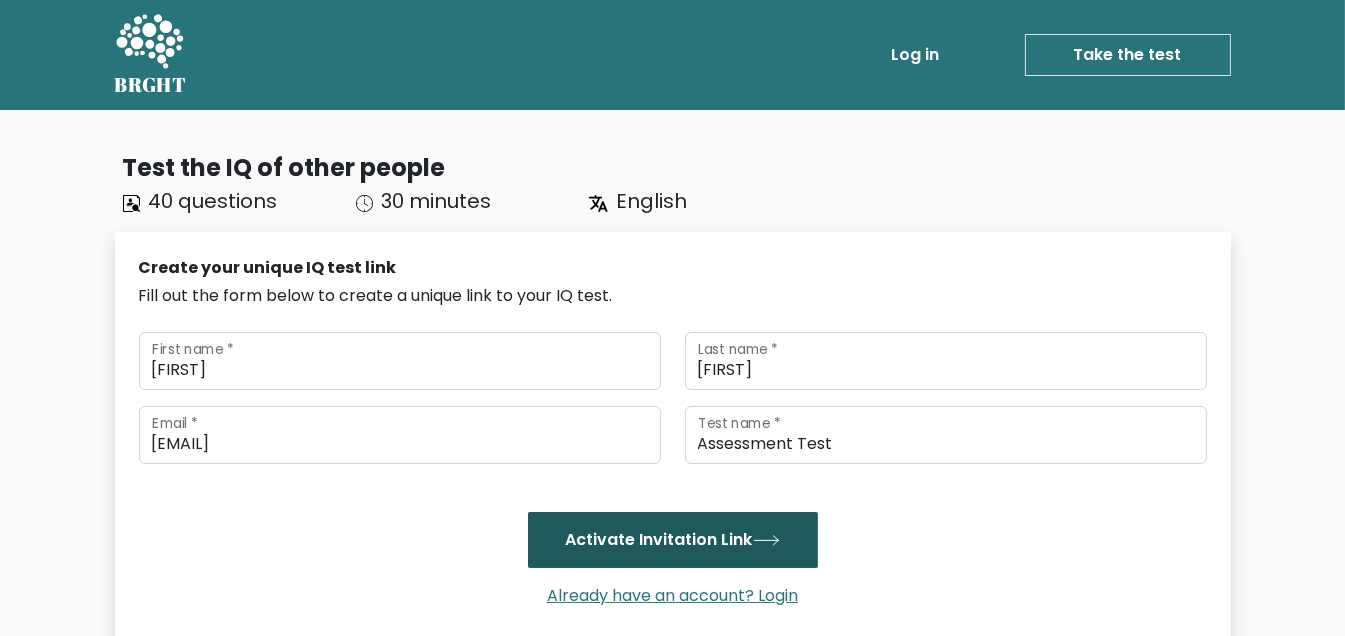 click on "Activate Invitation Link" at bounding box center (673, 540) 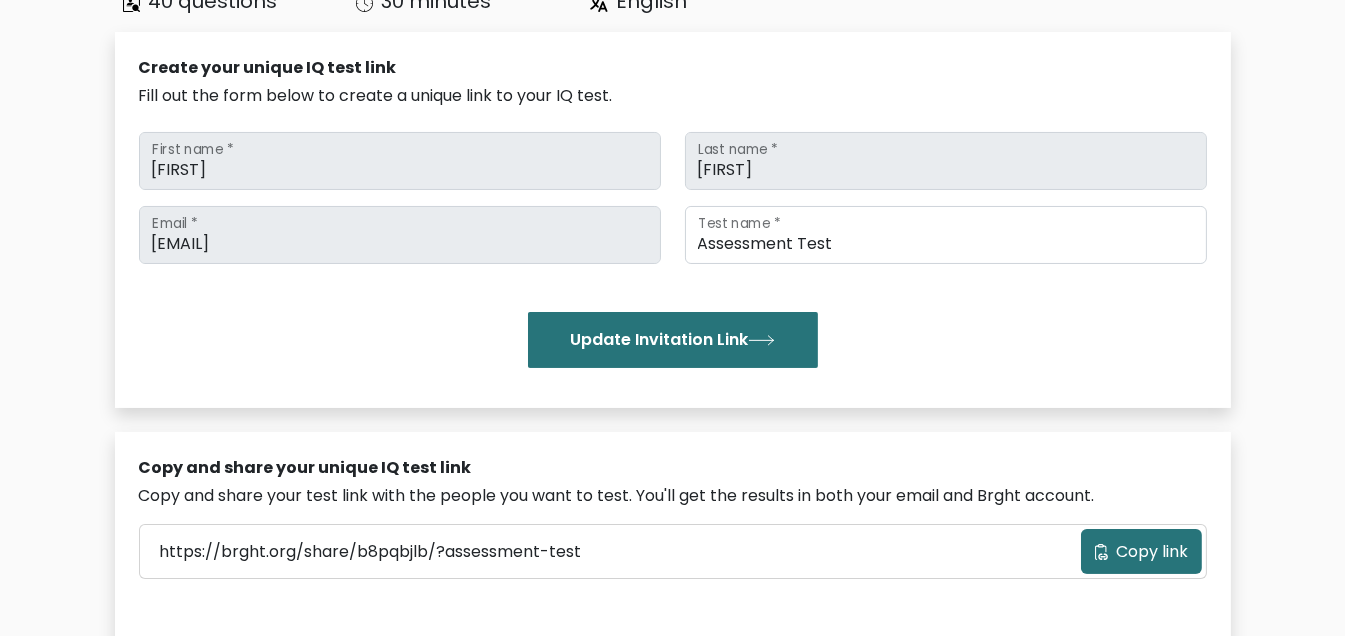 scroll, scrollTop: 400, scrollLeft: 0, axis: vertical 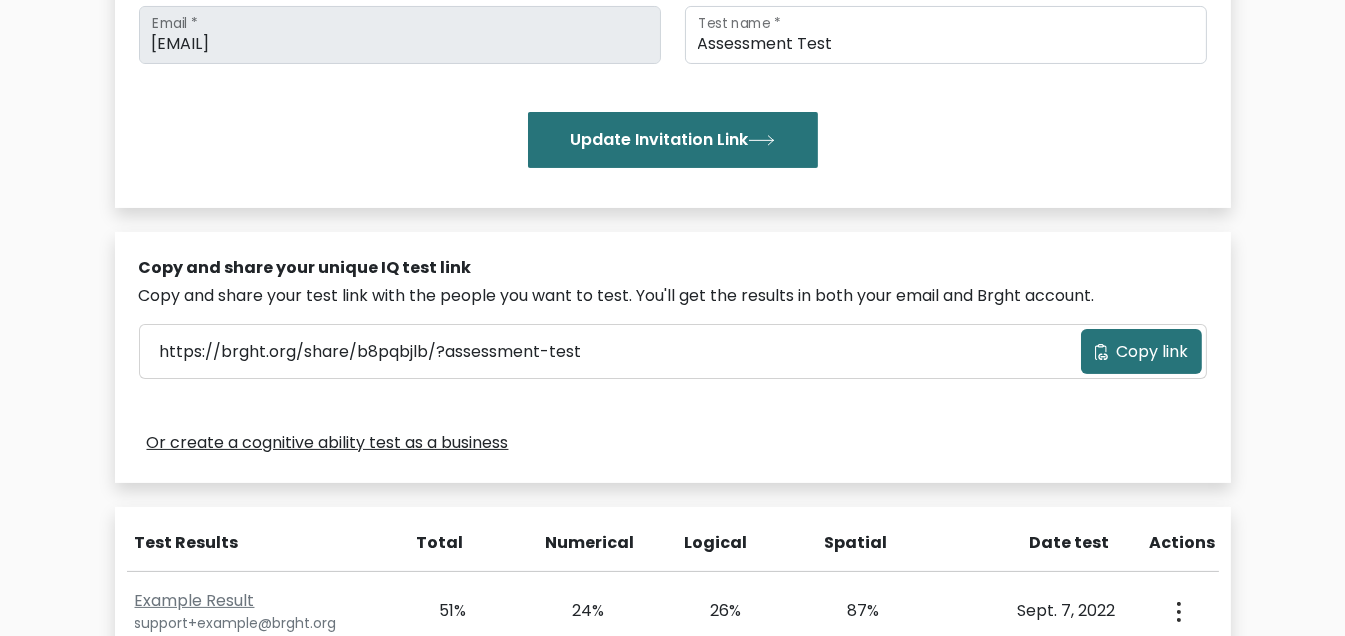 click on "Copy  link" at bounding box center [1153, 352] 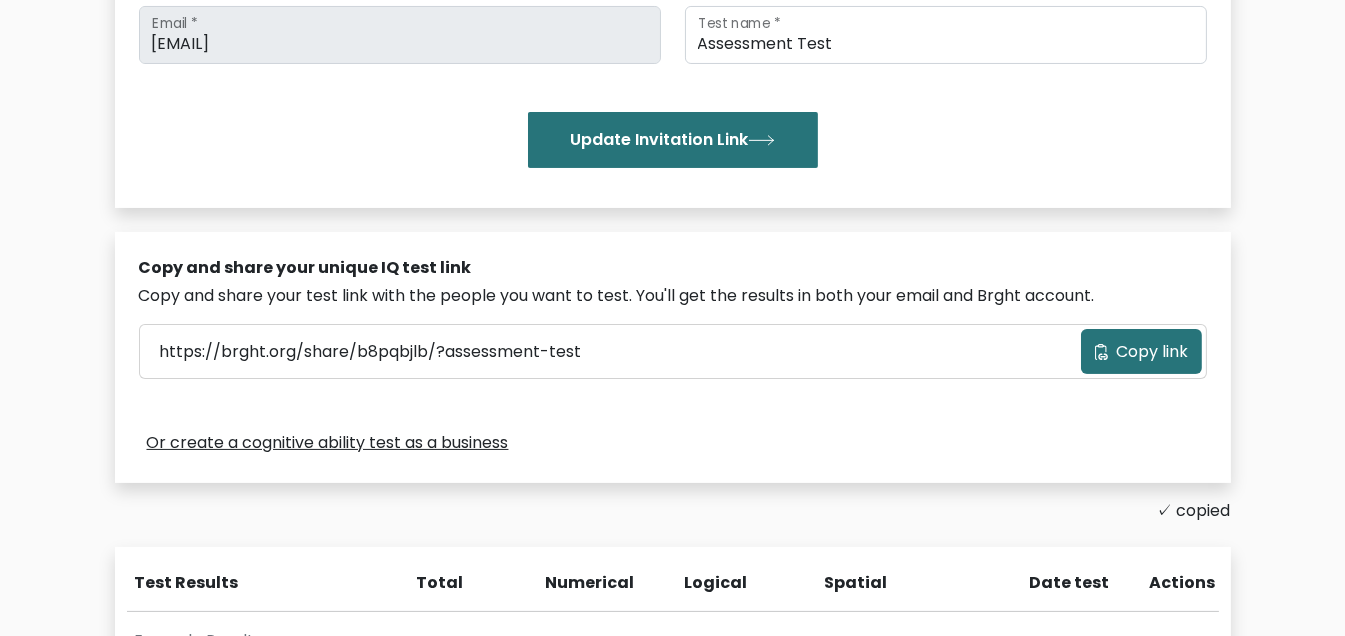 click on "Or create a cognitive ability test as a business" at bounding box center (673, 443) 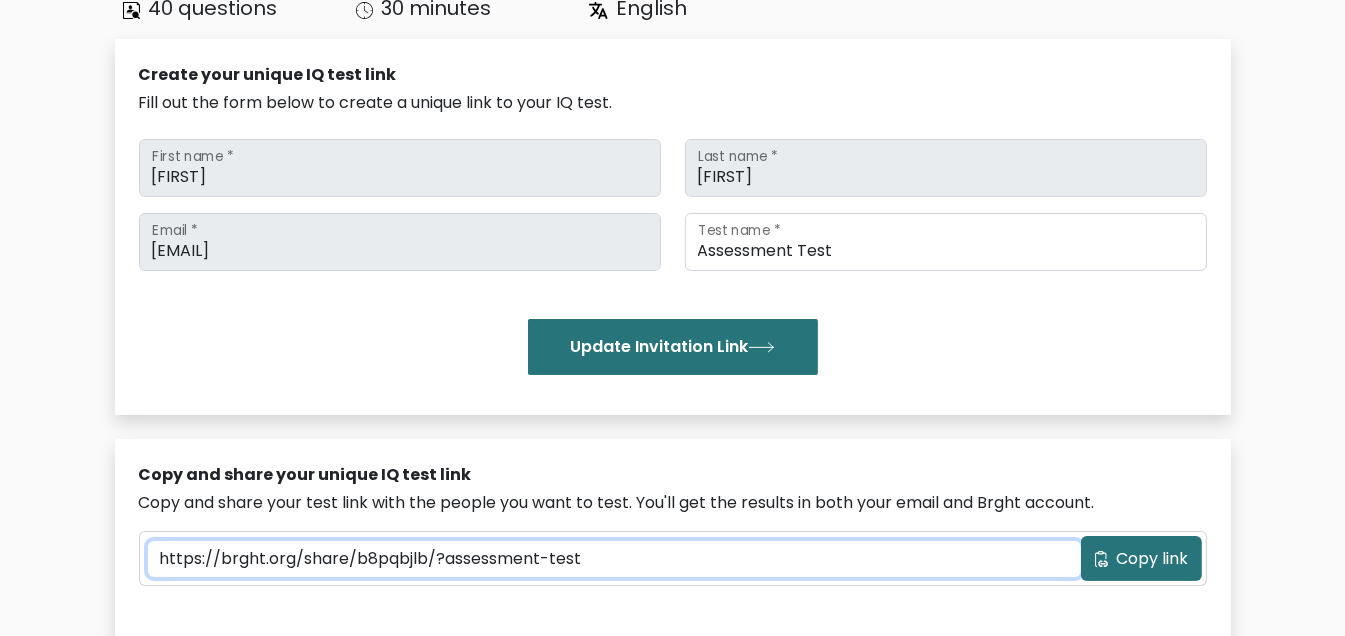 scroll, scrollTop: 300, scrollLeft: 0, axis: vertical 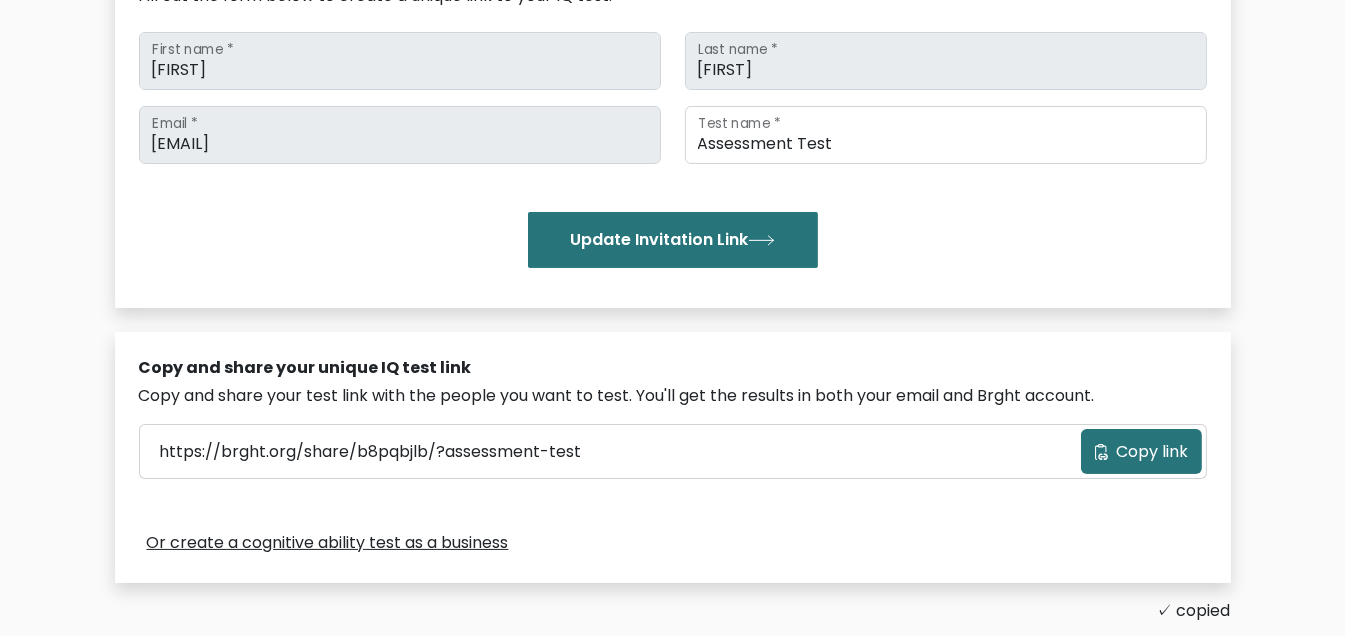 click on "Copy  link" at bounding box center (1153, 452) 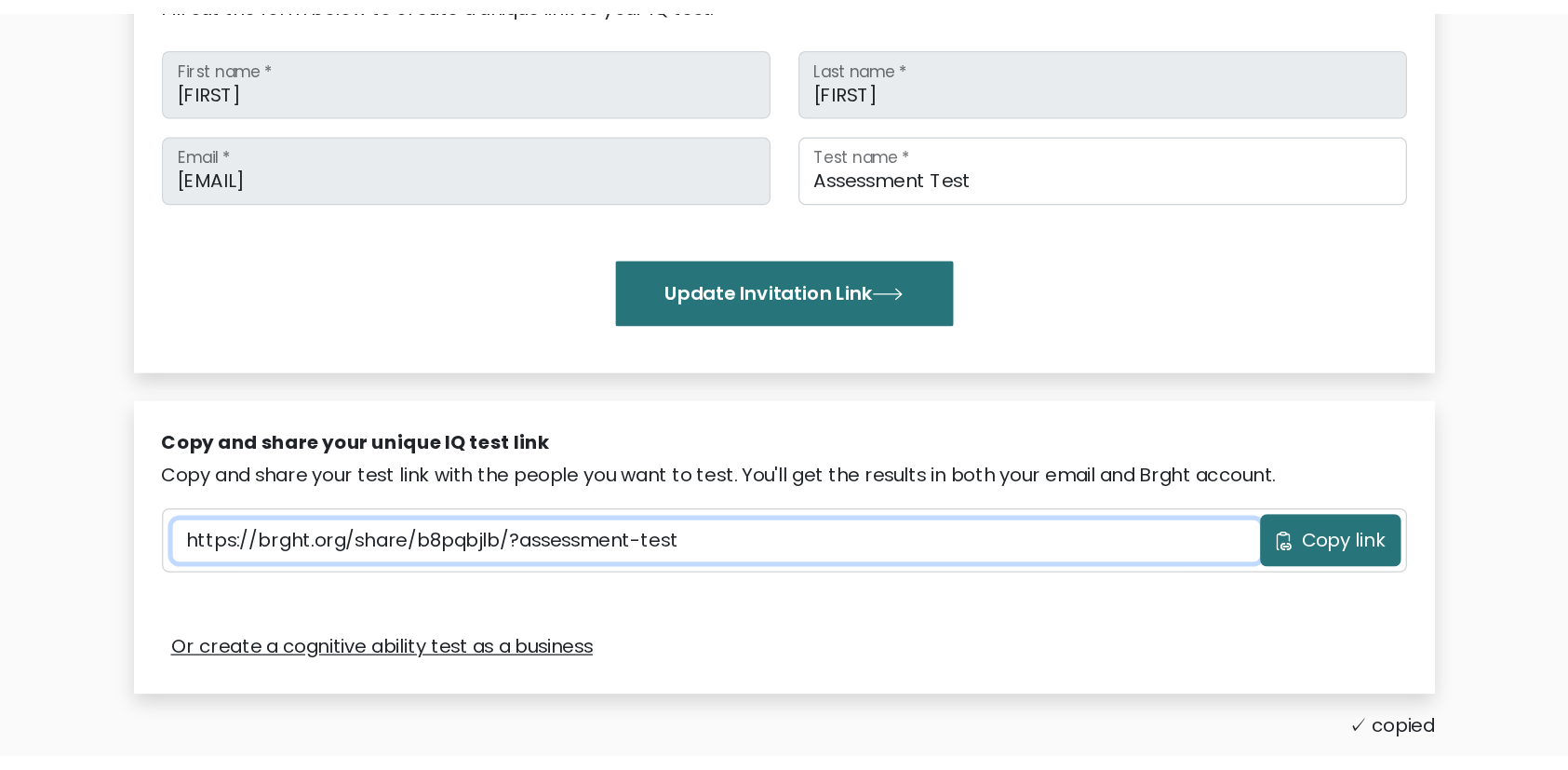 scroll, scrollTop: 279, scrollLeft: 0, axis: vertical 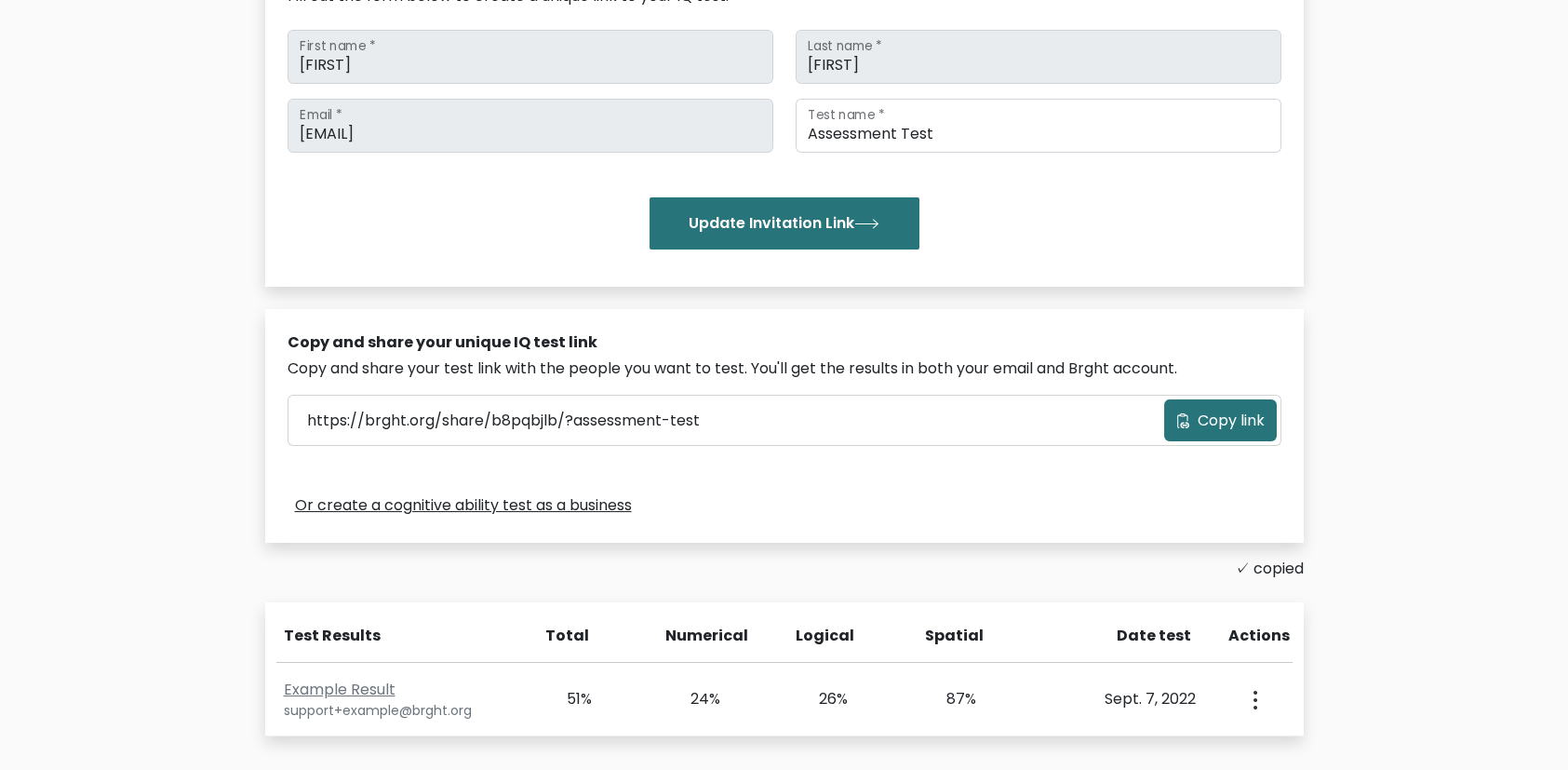 click on "Copy  link" at bounding box center (1231, 421) 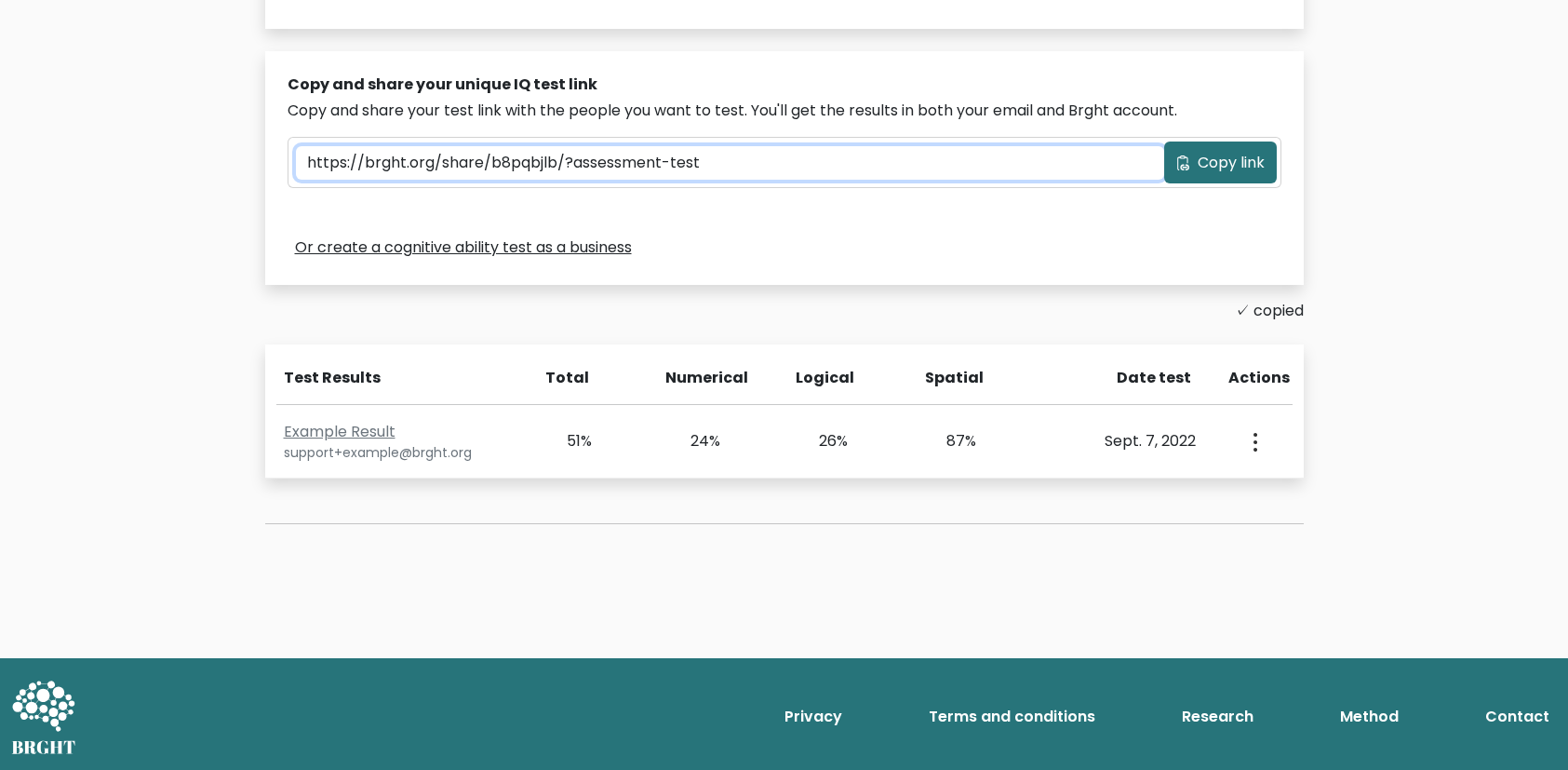 scroll, scrollTop: 0, scrollLeft: 0, axis: both 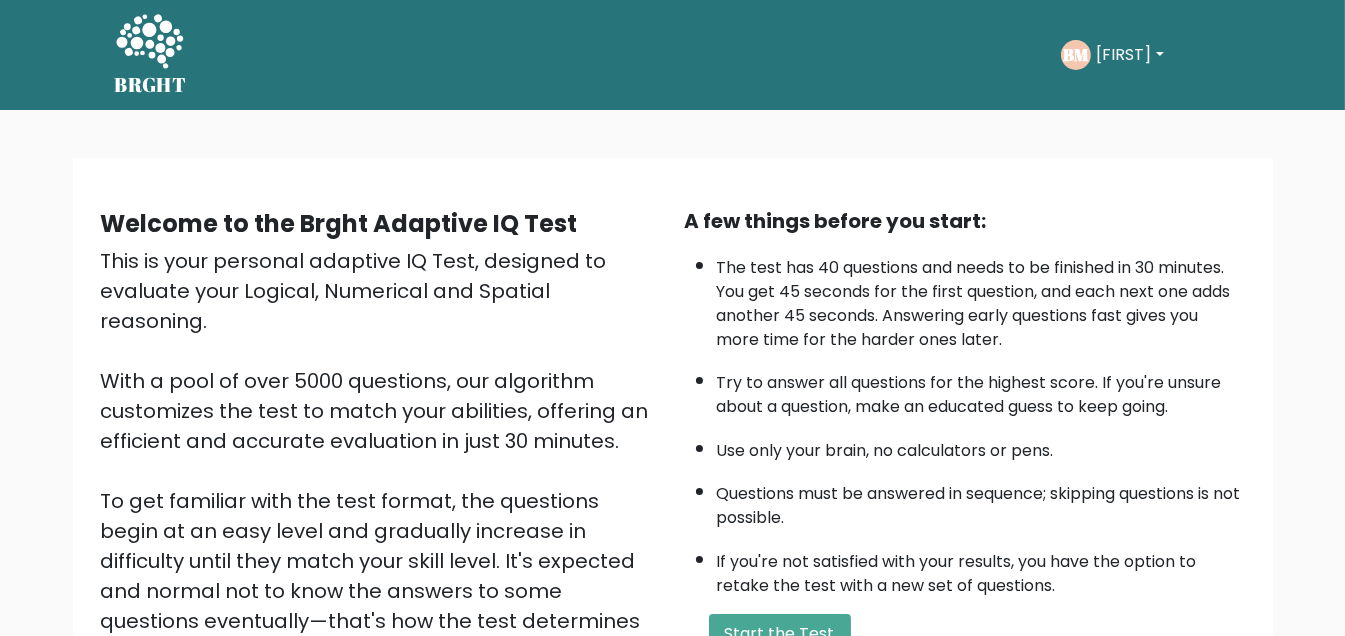 click on "Balthazar" at bounding box center [1130, 55] 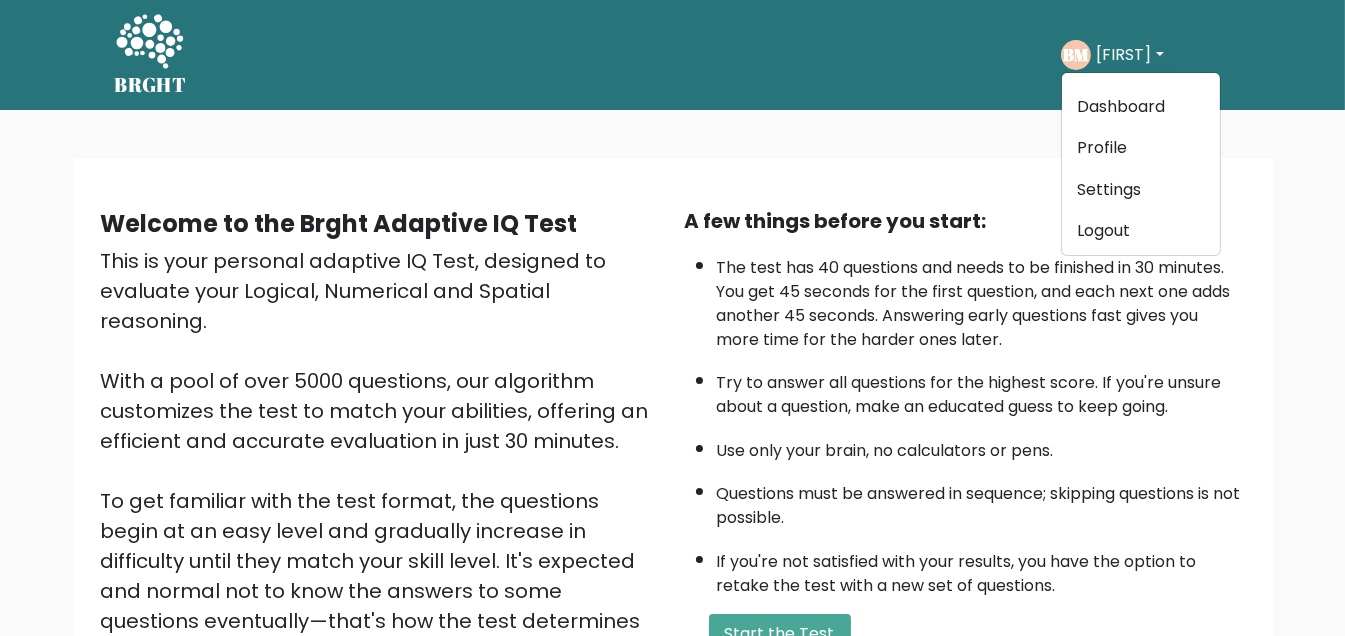 click on "Welcome to the Brght Adaptive IQ Test
This is your personal adaptive IQ Test, designed to evaluate your Logical, Numerical and Spatial reasoning.
With a pool of over 5000 questions, our algorithm customizes the test to match your abilities, offering an efficient and accurate evaluation in just 30 minutes.
To get familiar with the test format, the questions begin at an easy level and gradually increase in difficulty until they match your skill level. It's expected and normal not to know the answers to some questions eventually—that's how the test determines your level.
Just relax, do your best and enjoy the process!
A few things before you start:" at bounding box center [673, 474] 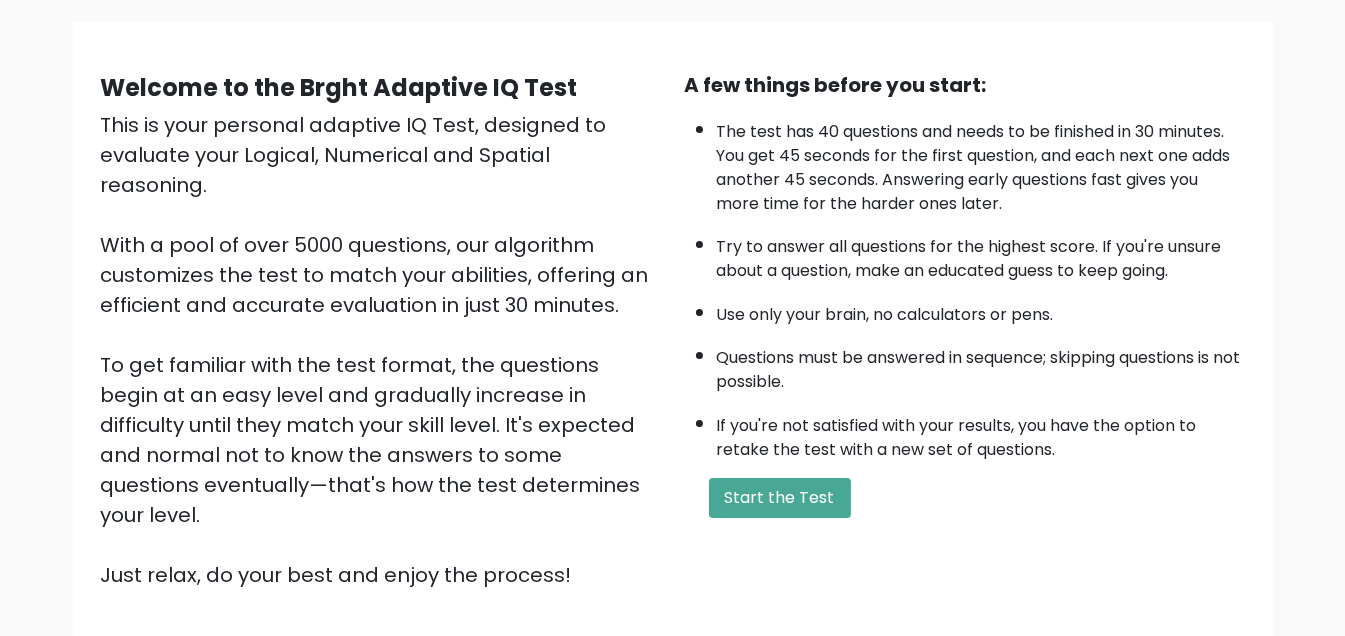 scroll, scrollTop: 279, scrollLeft: 0, axis: vertical 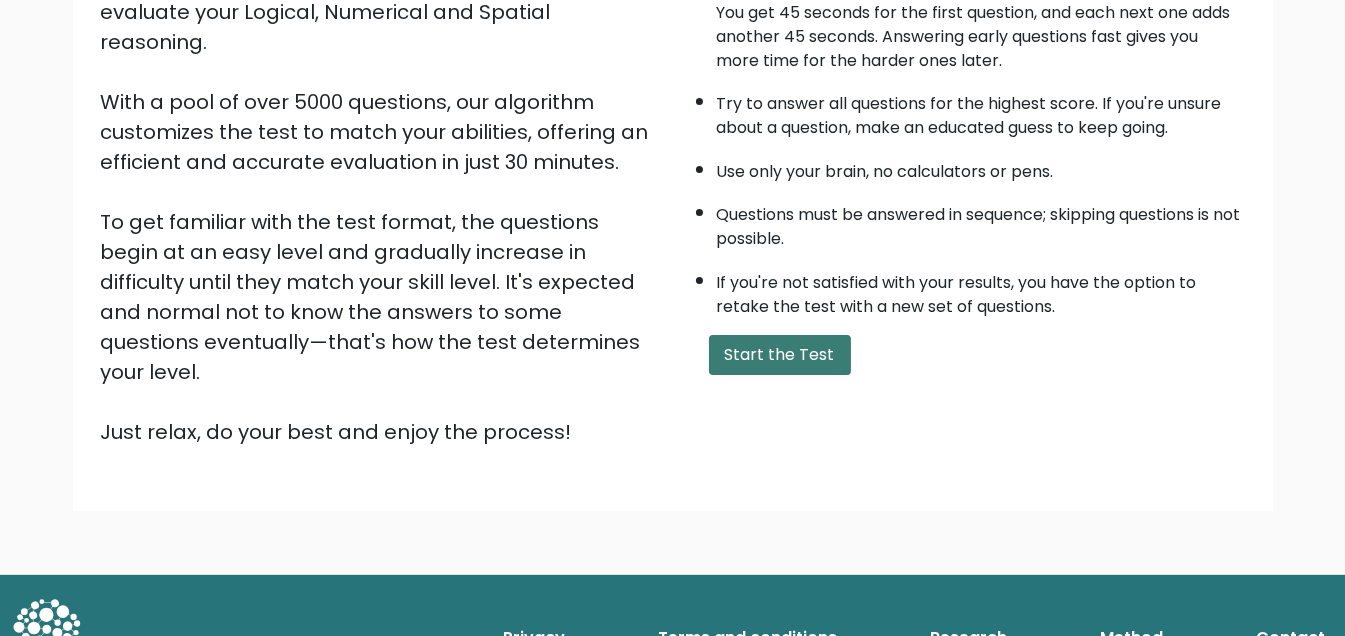 click on "Start the Test" at bounding box center (780, 355) 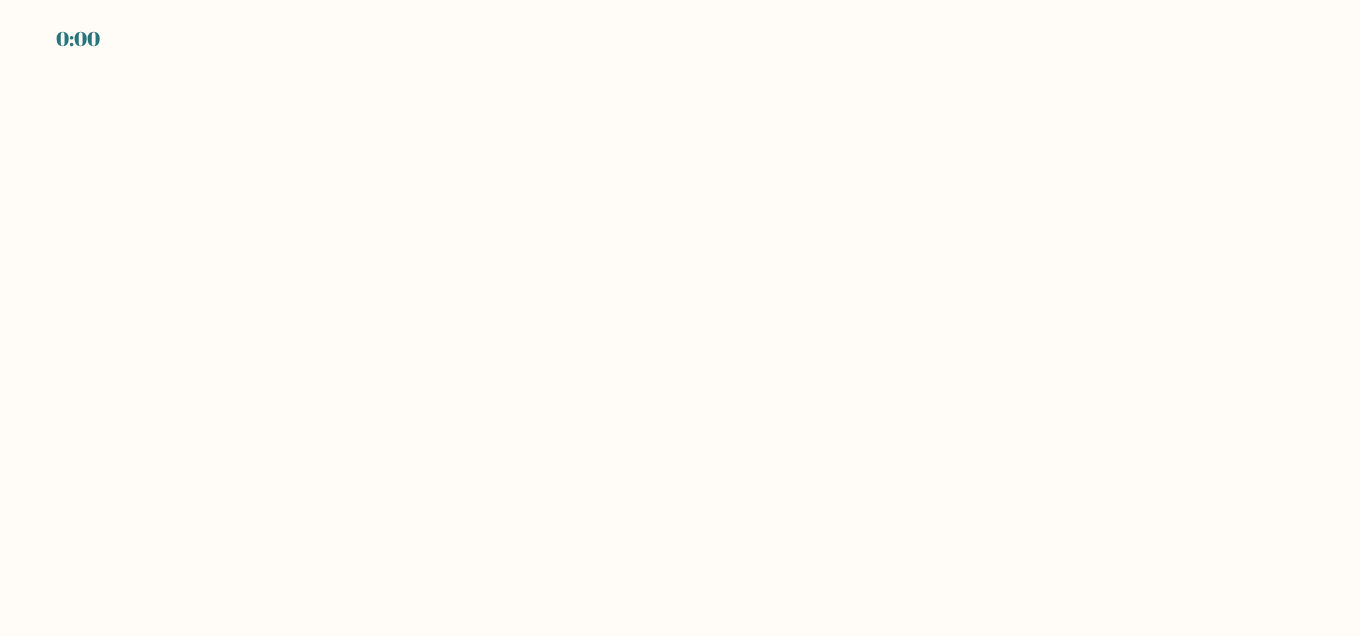 scroll, scrollTop: 0, scrollLeft: 0, axis: both 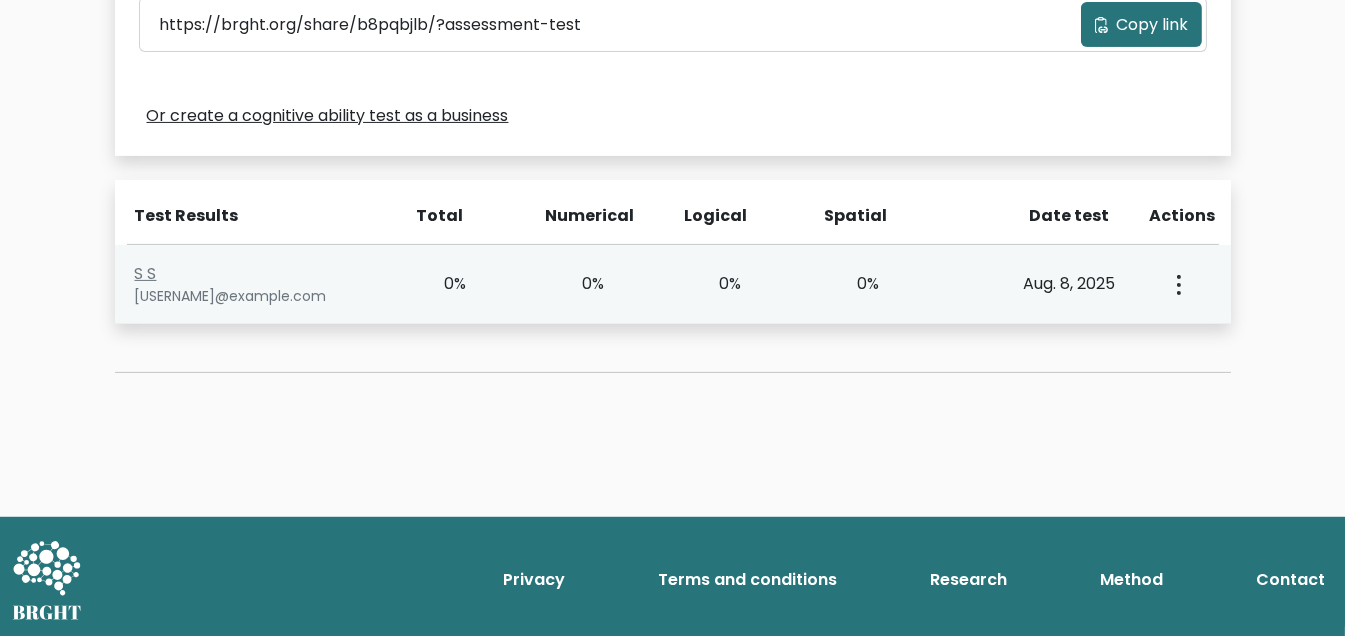 click at bounding box center [1177, 284] 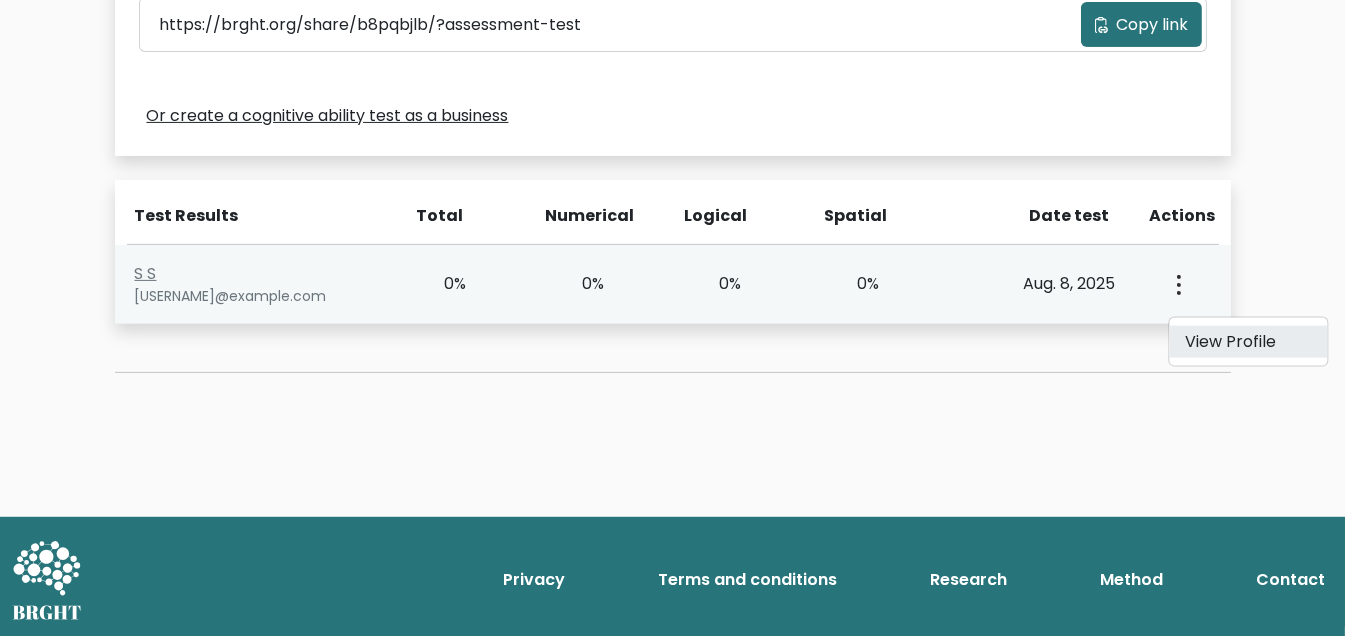 click on "View Profile" at bounding box center [1248, 342] 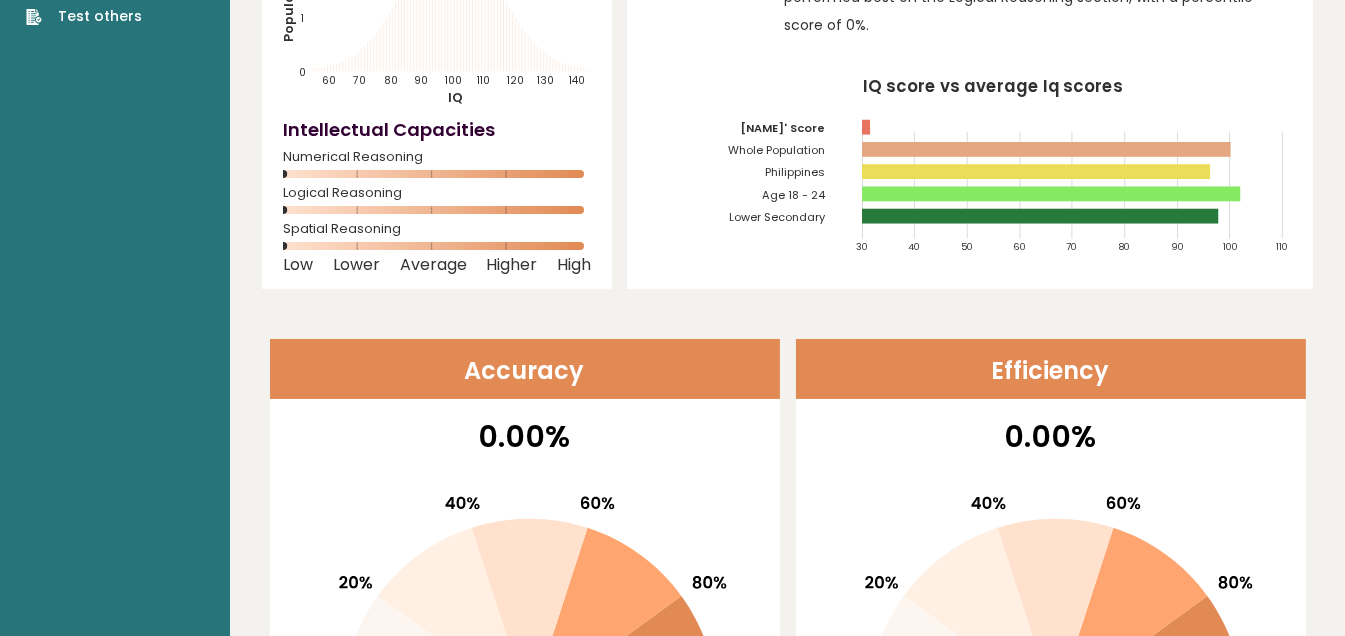 scroll, scrollTop: 0, scrollLeft: 0, axis: both 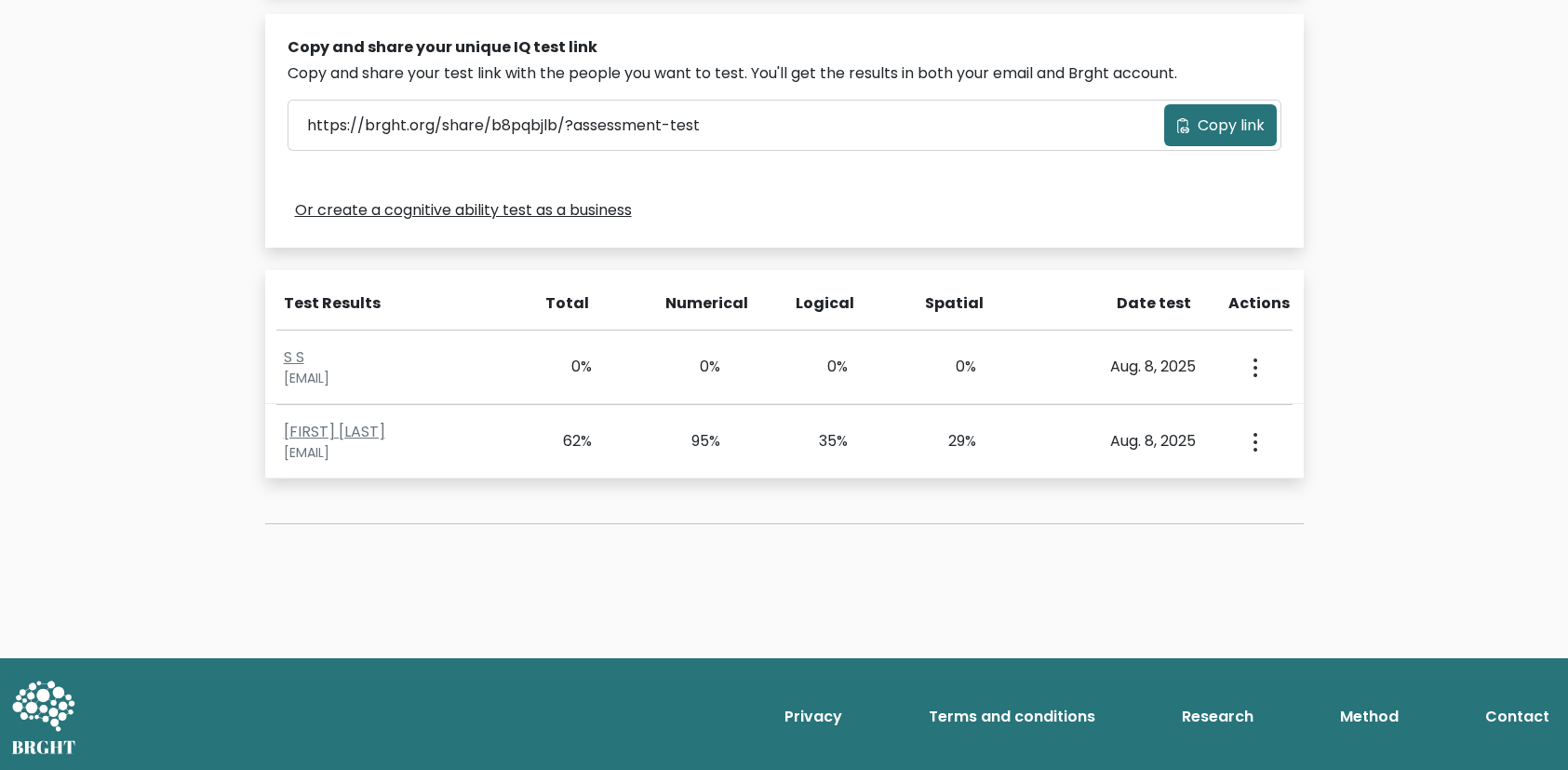 click on "Test the IQ of other people
40 questions
30 minutes
English
Create your unique IQ test link
Fill out the form below to create a unique link to your IQ test.
[FIRST] [LAST]" at bounding box center (784, 93) 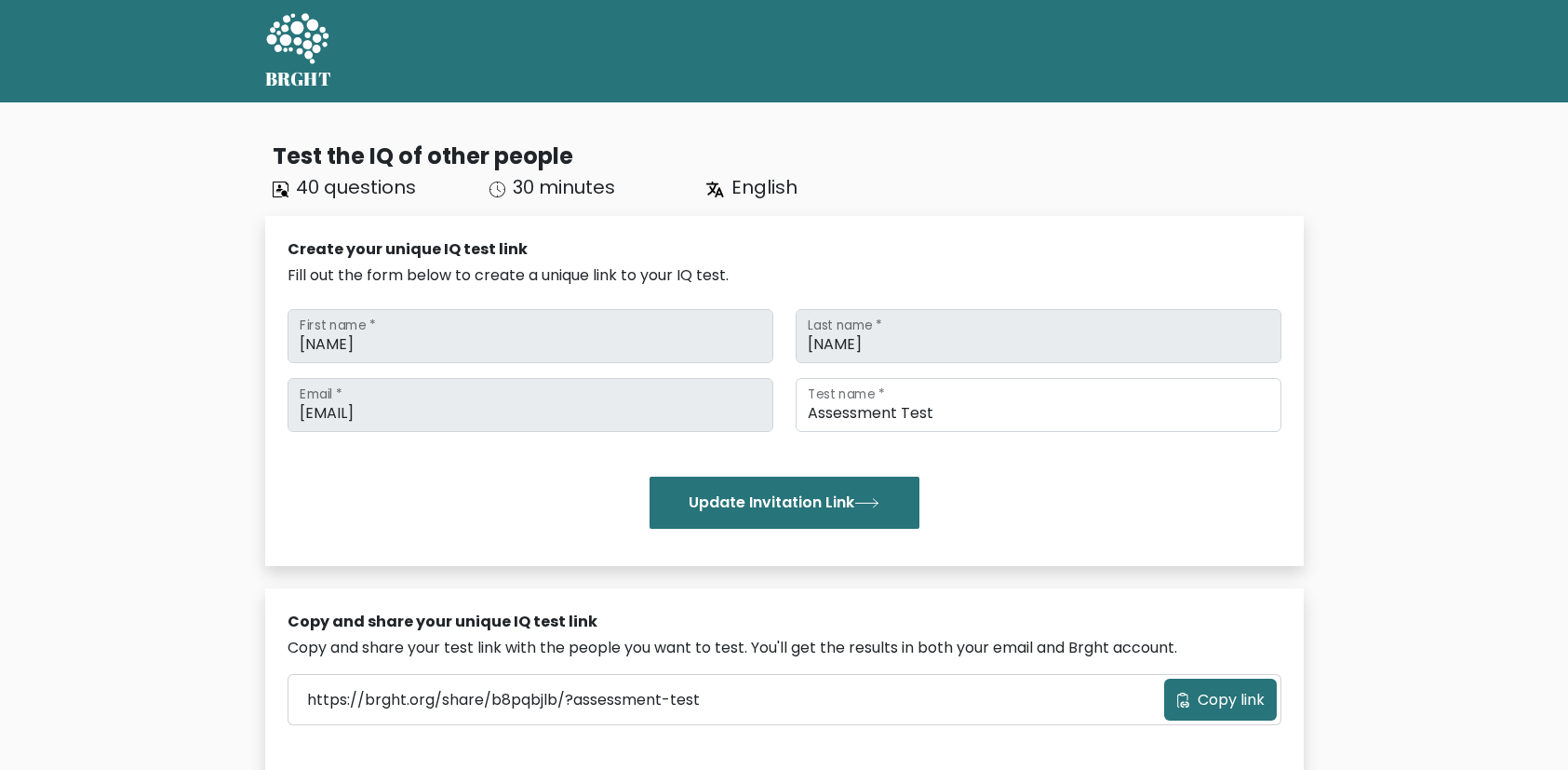 scroll, scrollTop: 574, scrollLeft: 0, axis: vertical 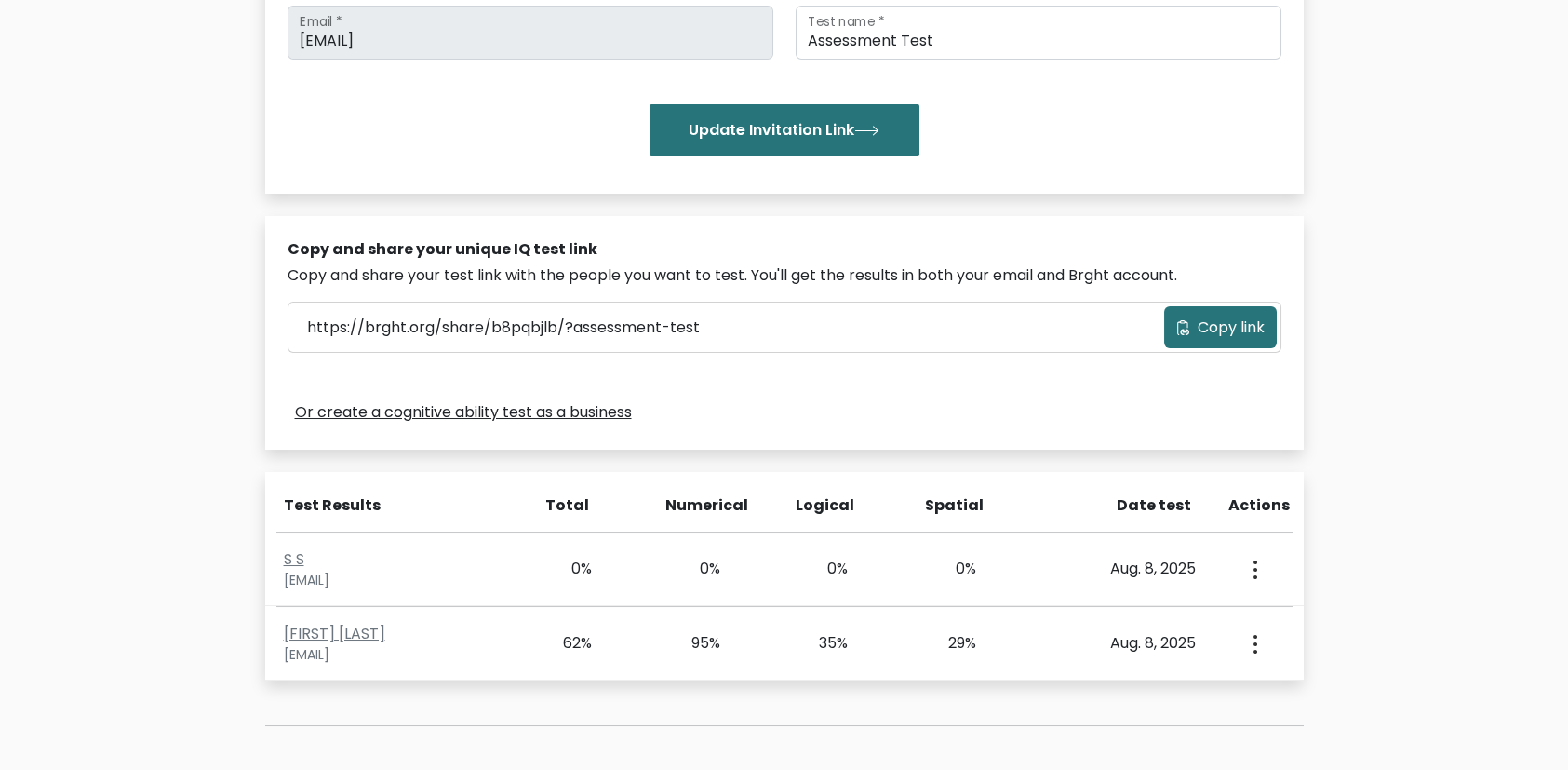 click on "[FIRST] [LAST]" at bounding box center (784, 295) 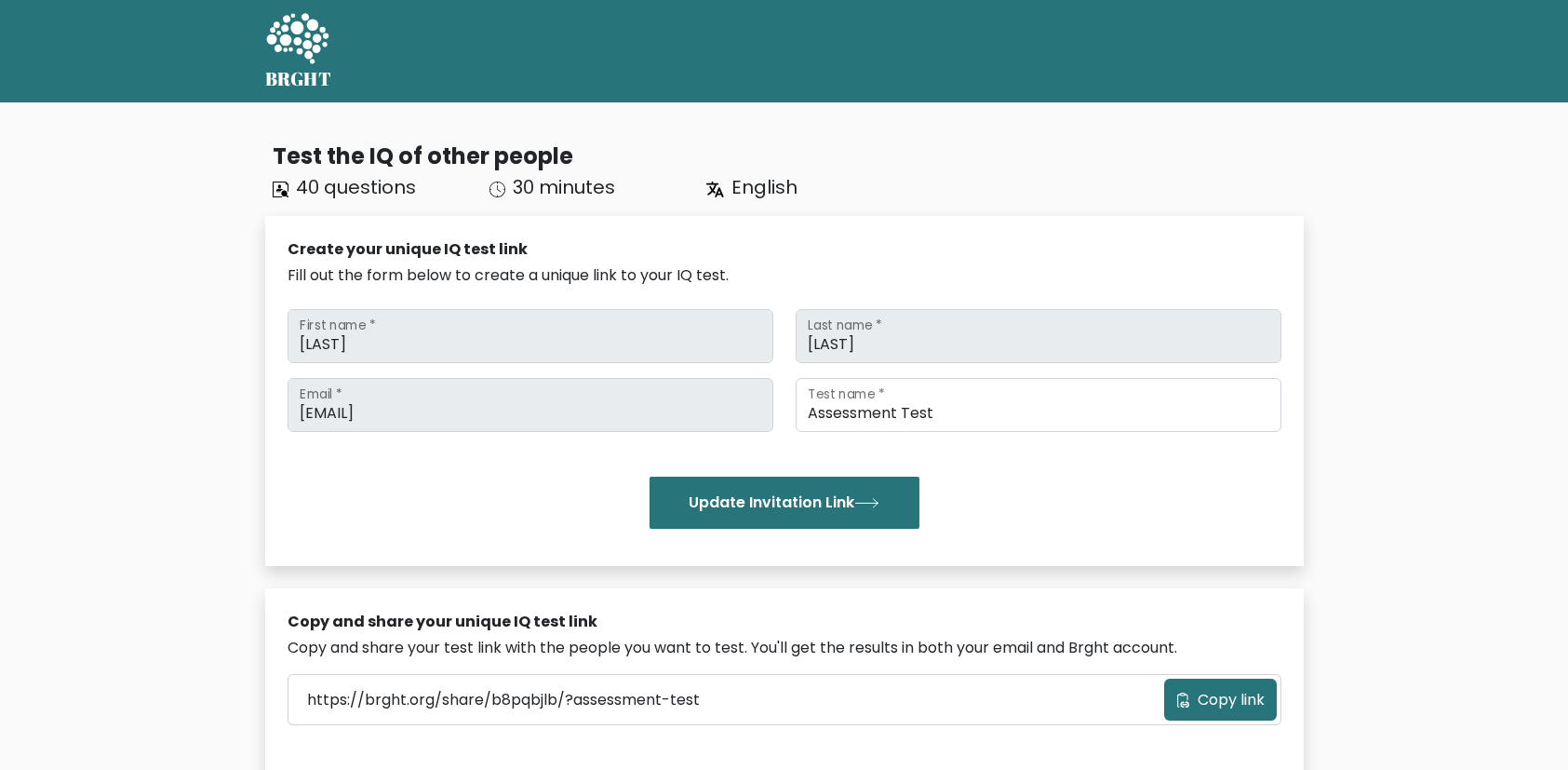 scroll, scrollTop: 372, scrollLeft: 0, axis: vertical 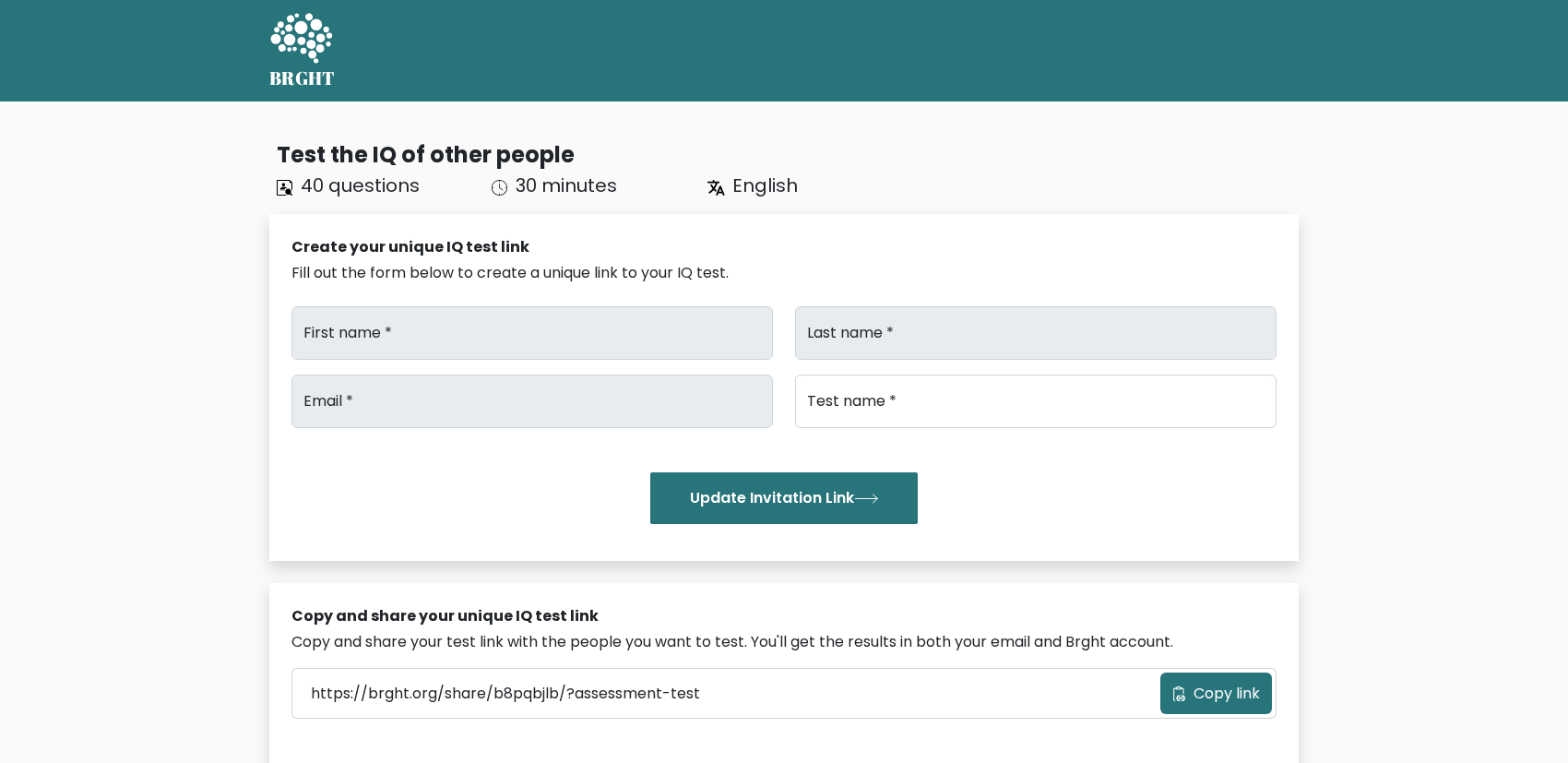 type on "[LAST]" 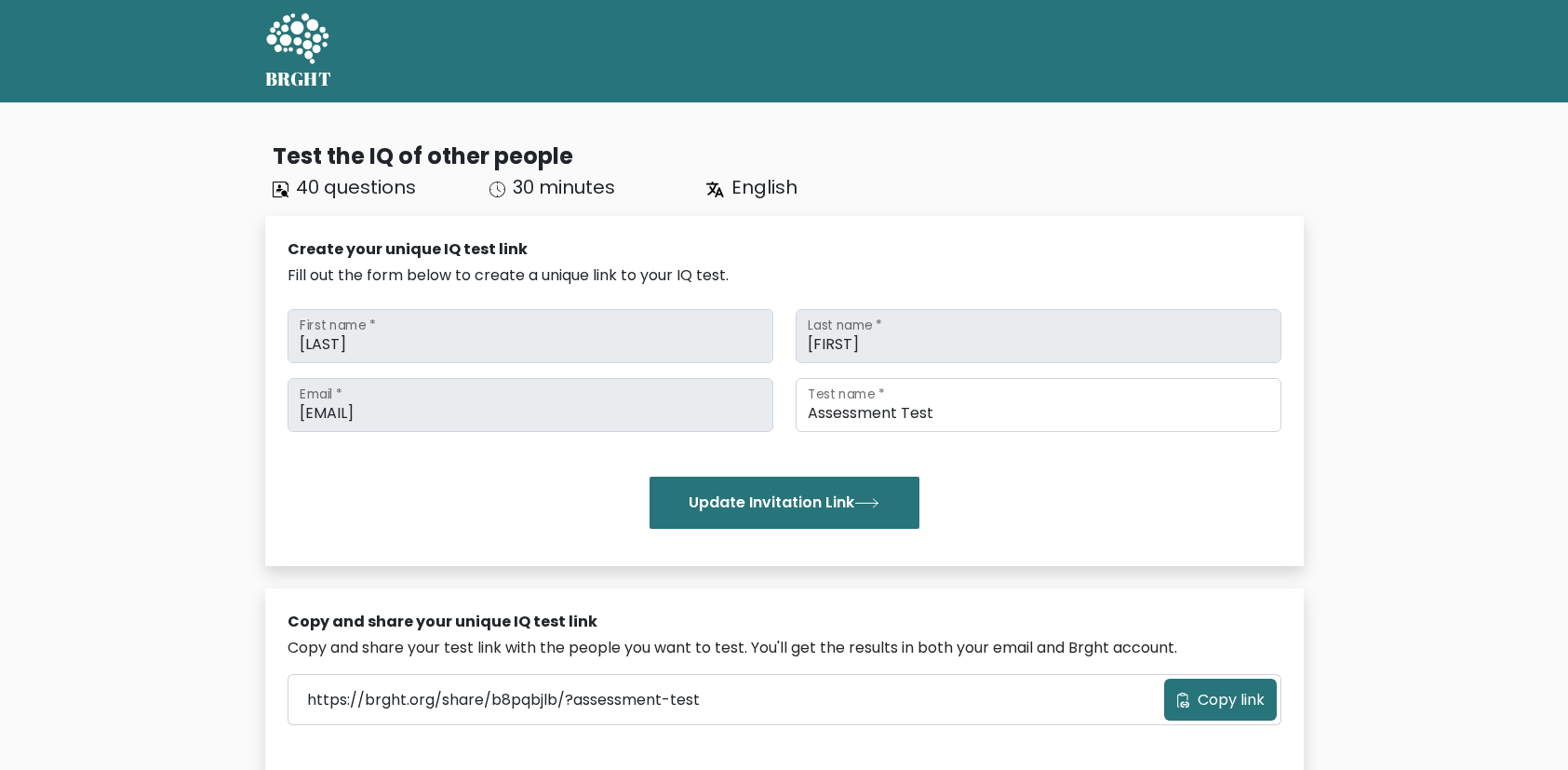 scroll, scrollTop: 372, scrollLeft: 0, axis: vertical 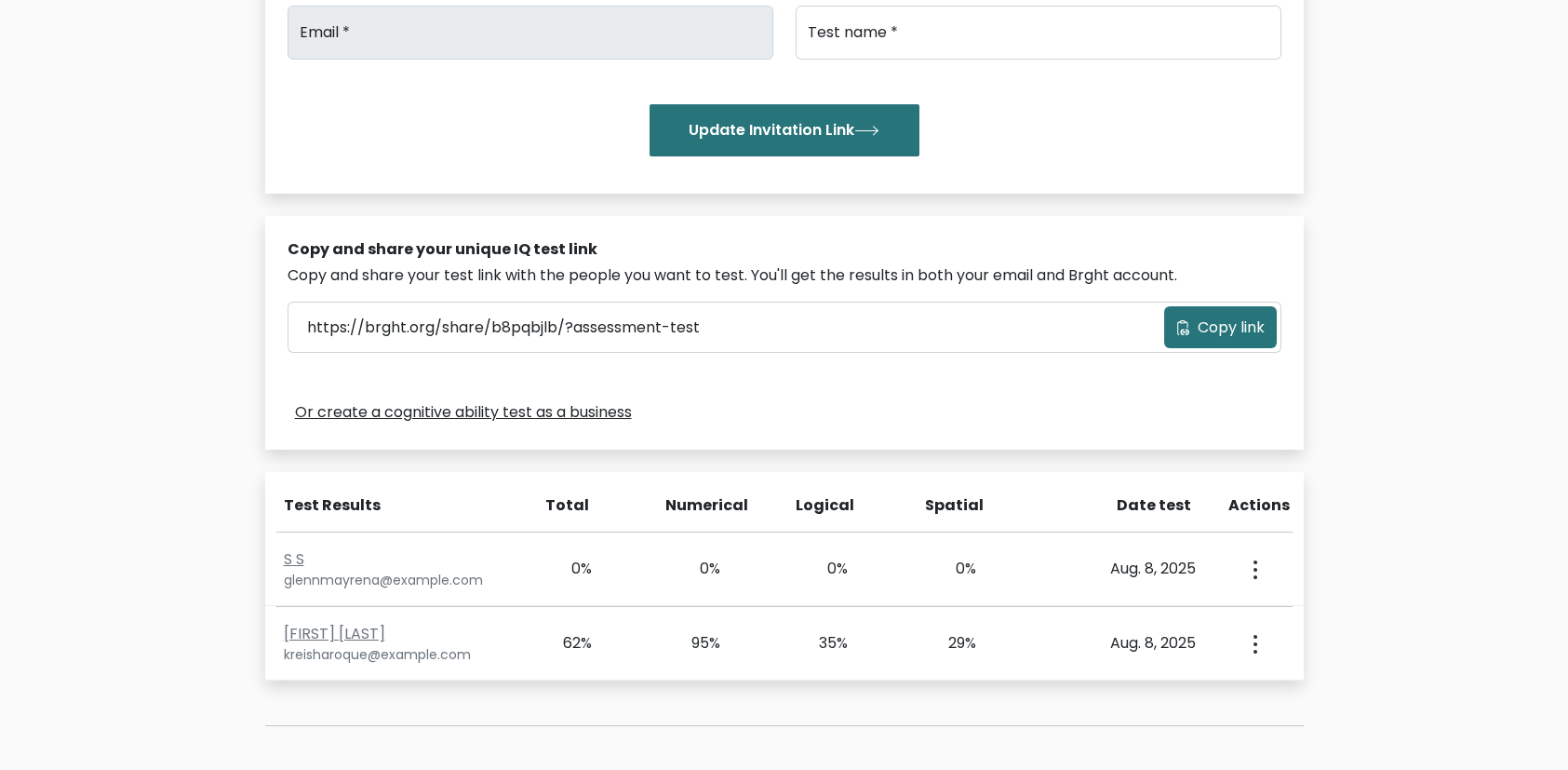 type on "[NAME]" 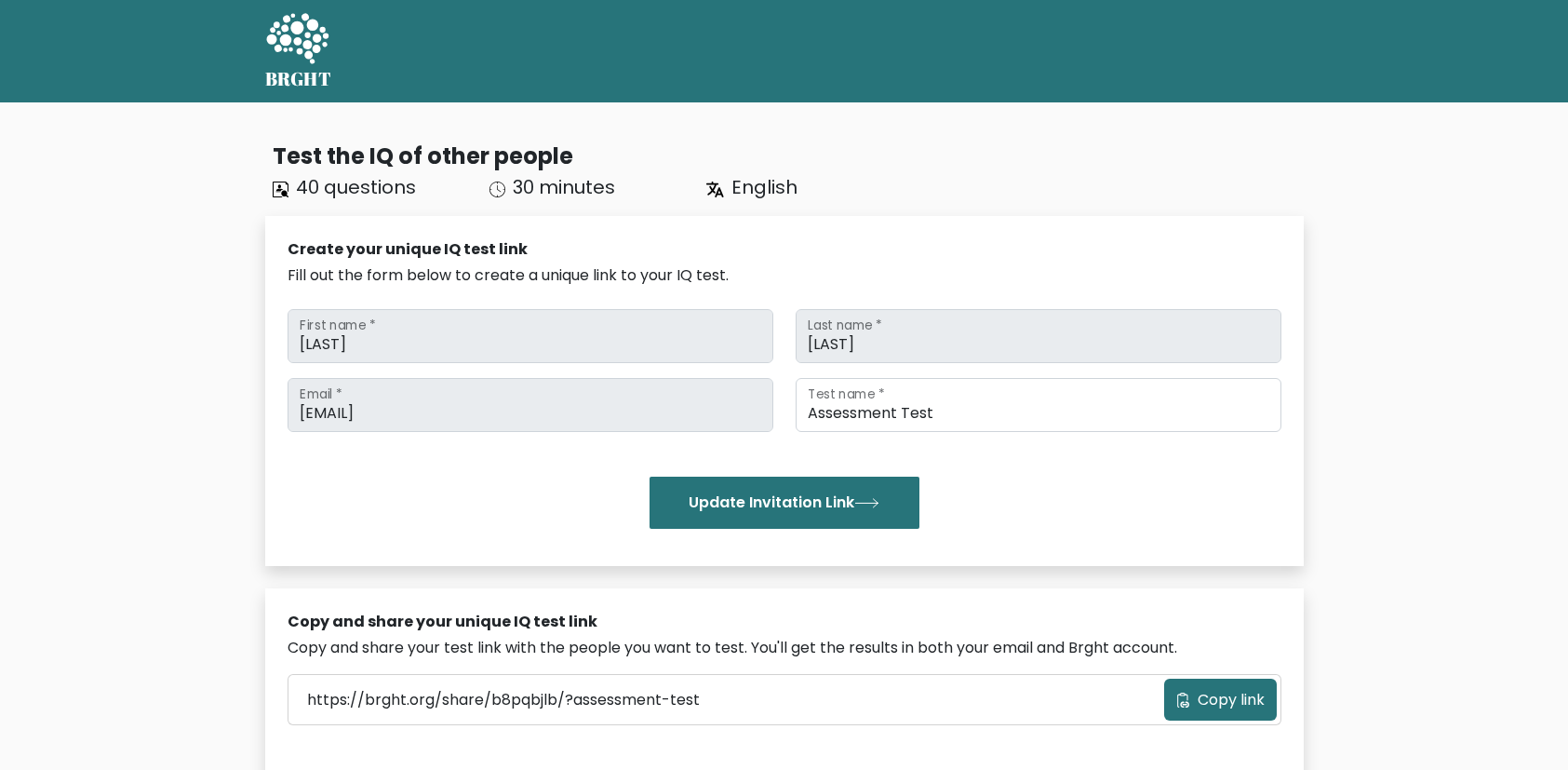 scroll, scrollTop: 372, scrollLeft: 0, axis: vertical 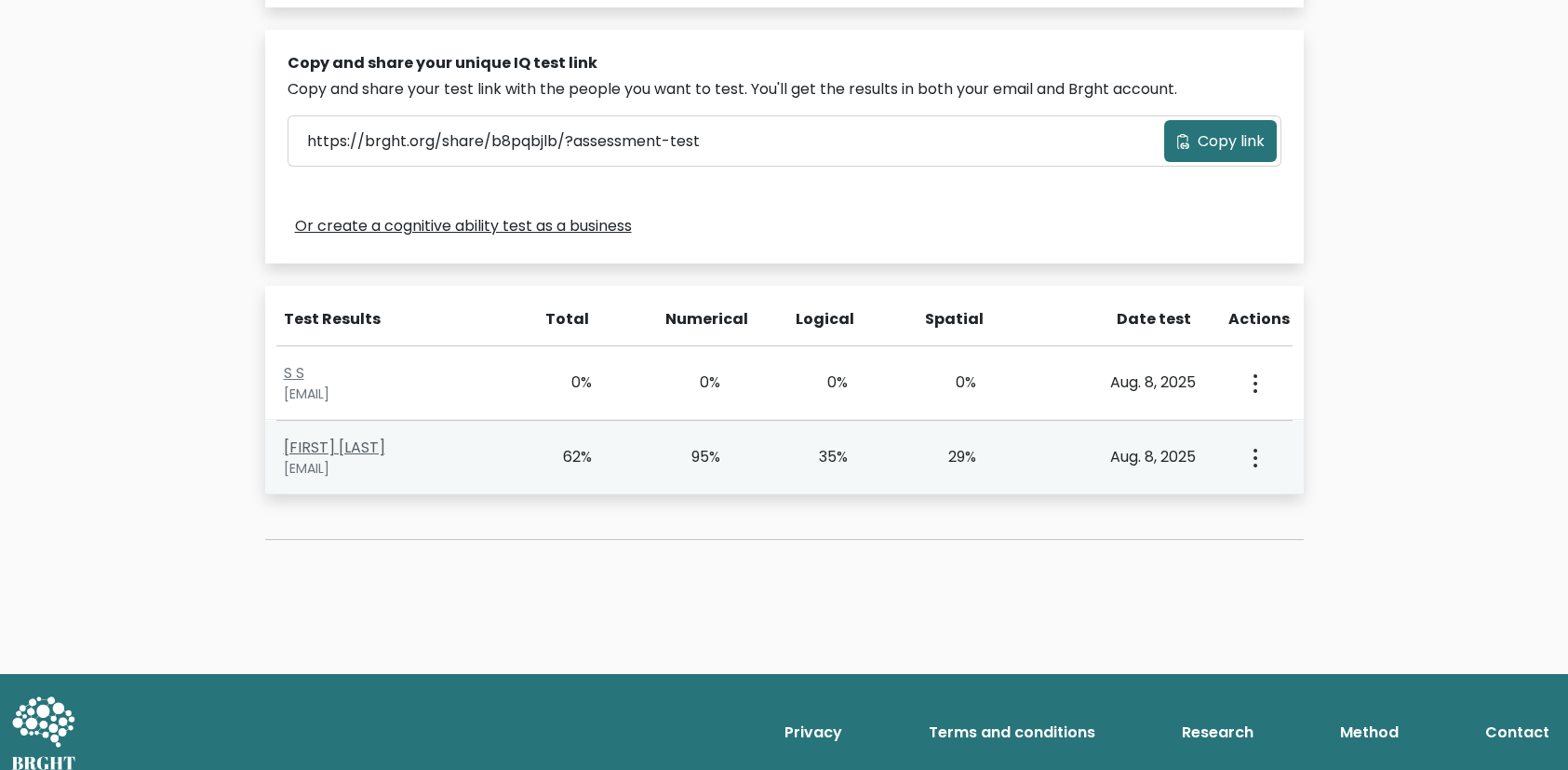click on "[FIRST] [LAST]" at bounding box center [334, 447] 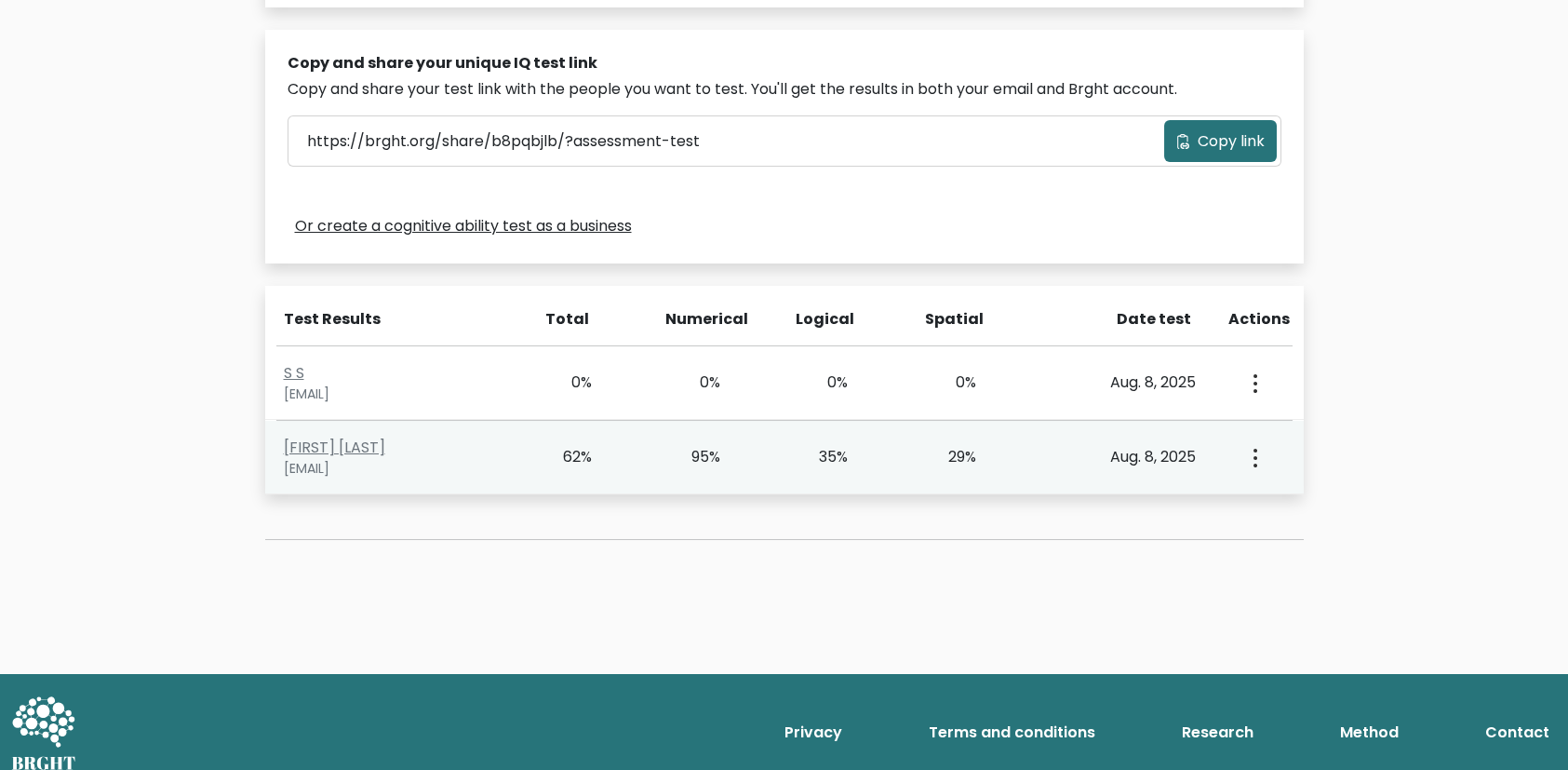 click on "View Profile" at bounding box center (1253, 457) 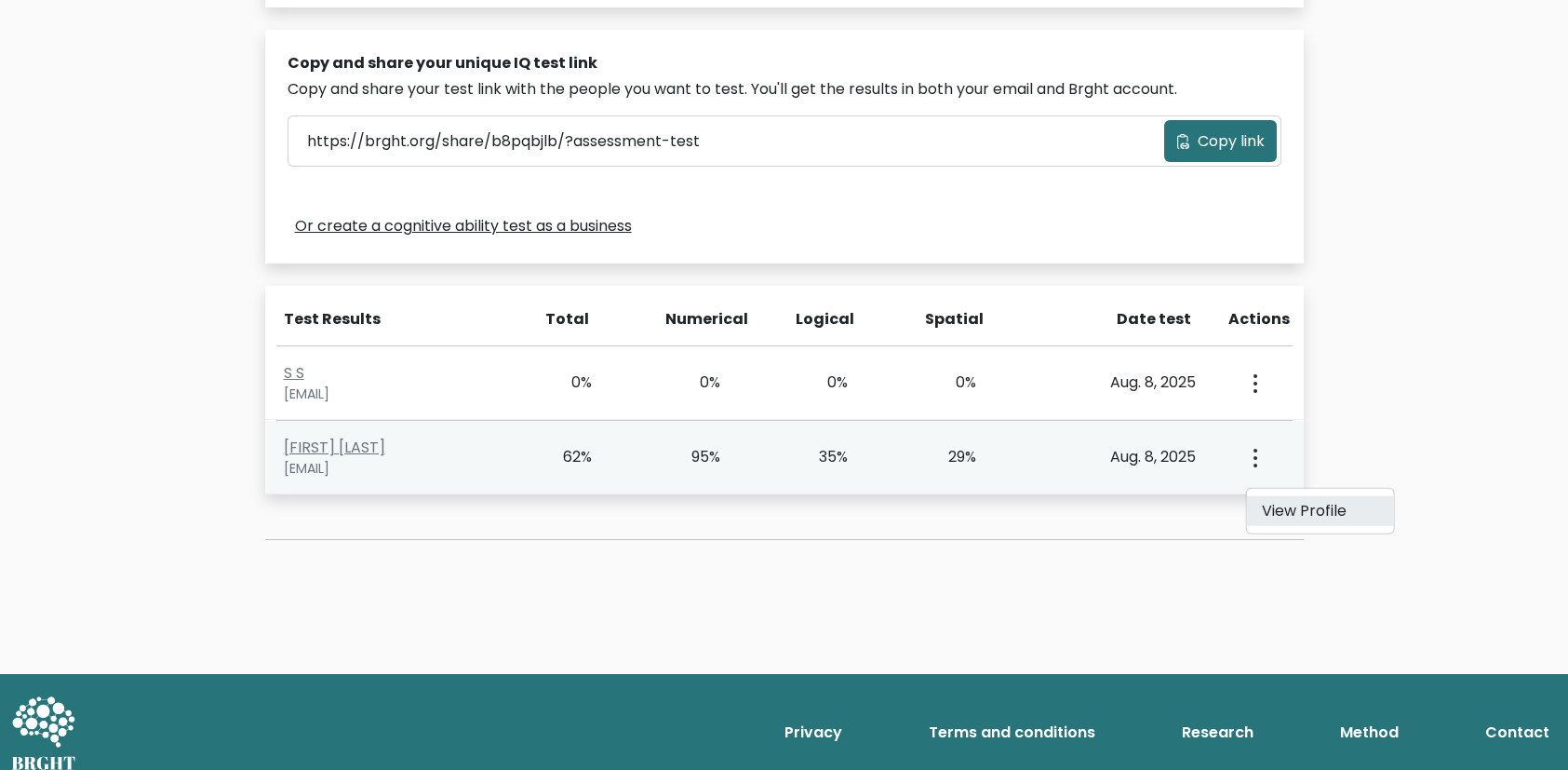 click on "View Profile" at bounding box center [1320, 511] 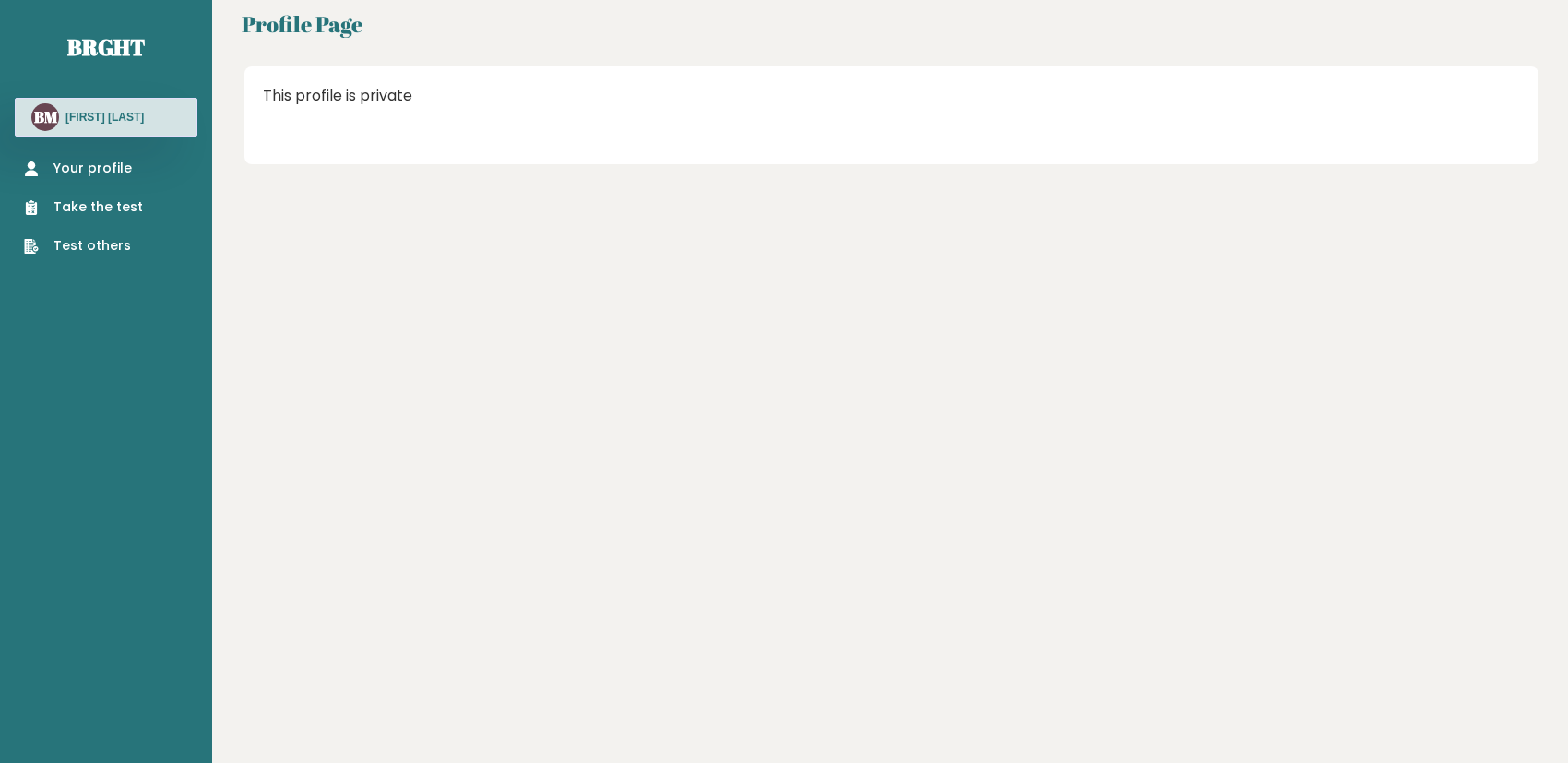 scroll, scrollTop: 0, scrollLeft: 0, axis: both 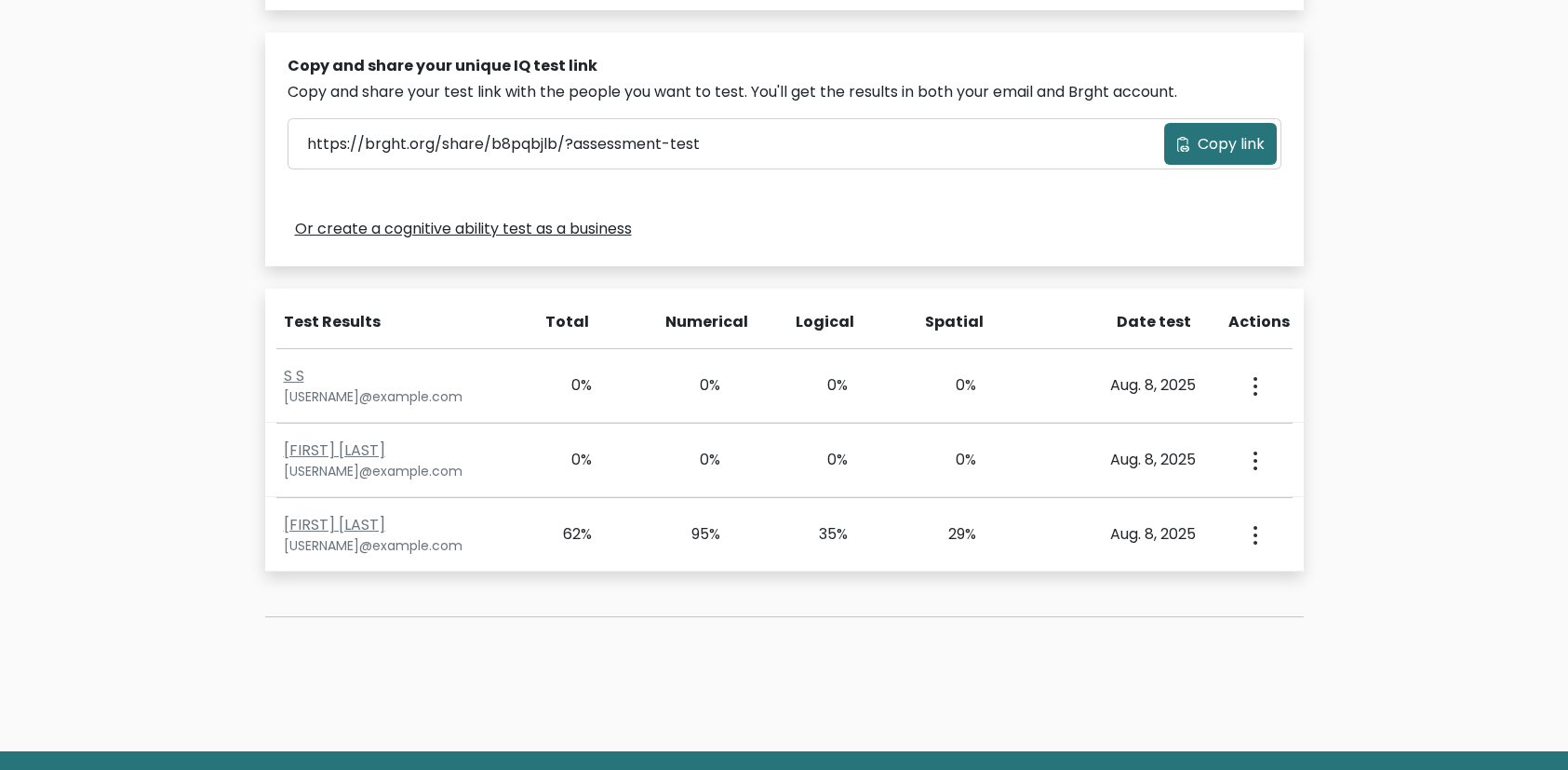 click on "Test the IQ of other people
40 questions
30 minutes
English
Create your unique IQ test link
Fill out the form below to create a unique link to your IQ test.
Balthazar" at bounding box center [784, 115] 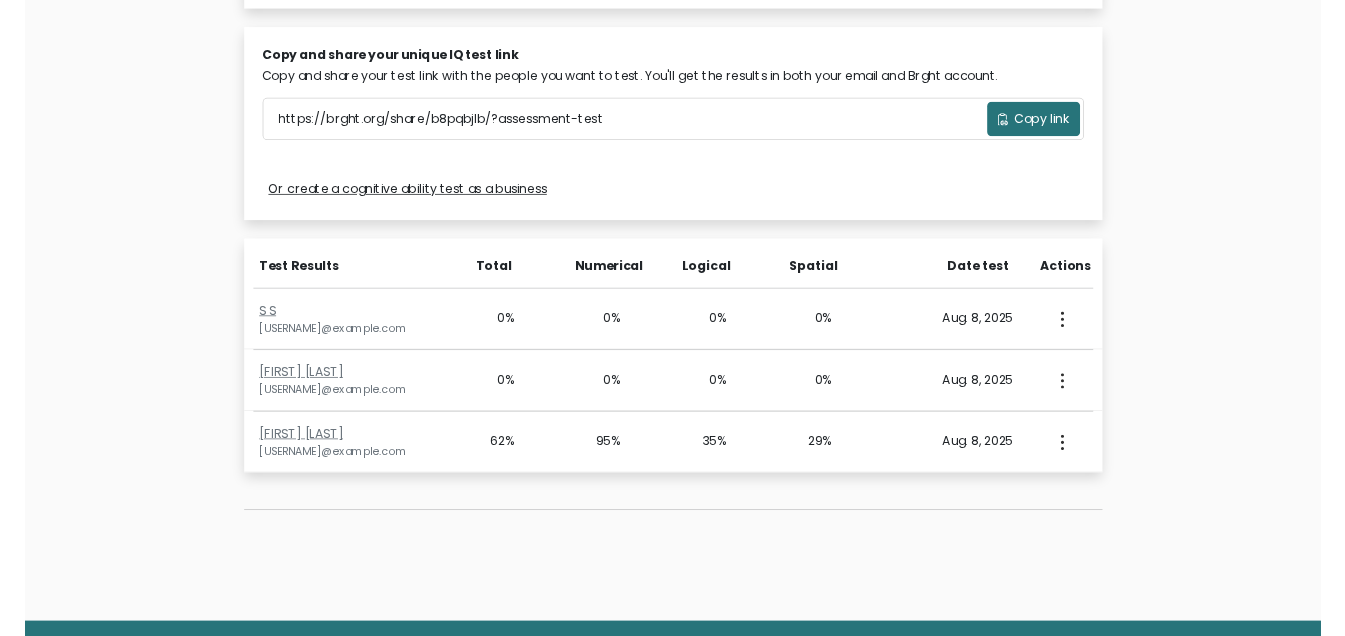 scroll, scrollTop: 597, scrollLeft: 0, axis: vertical 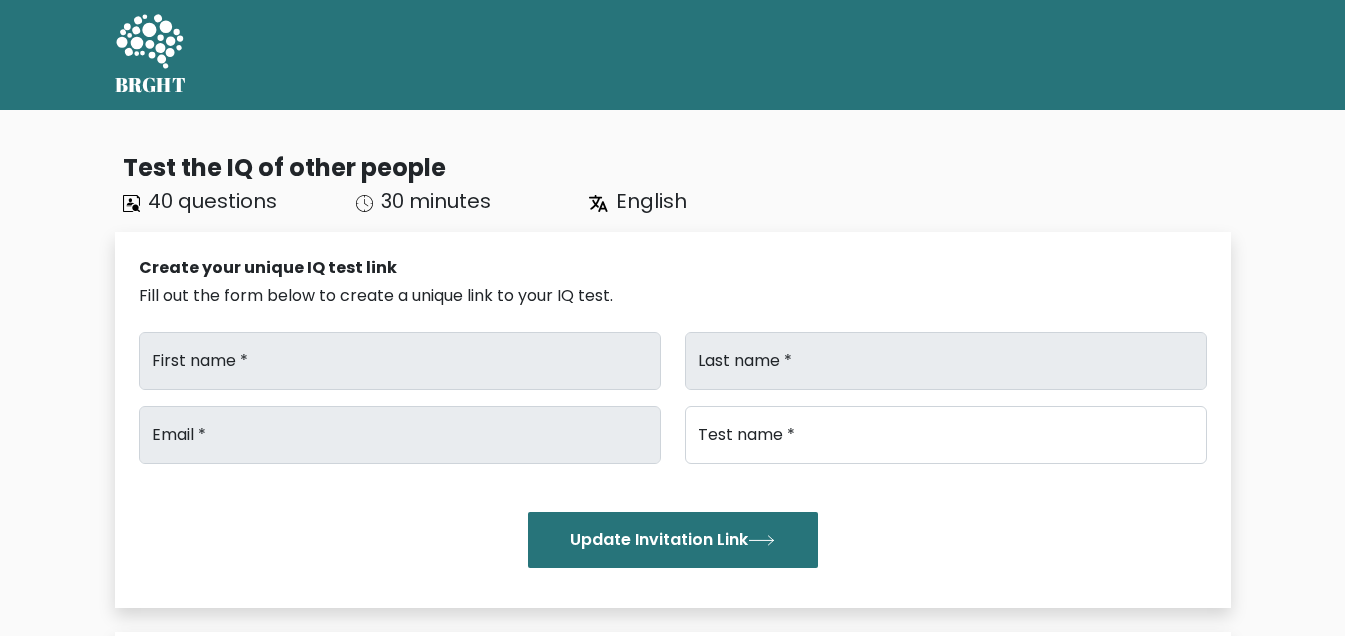 type on "[NAME]" 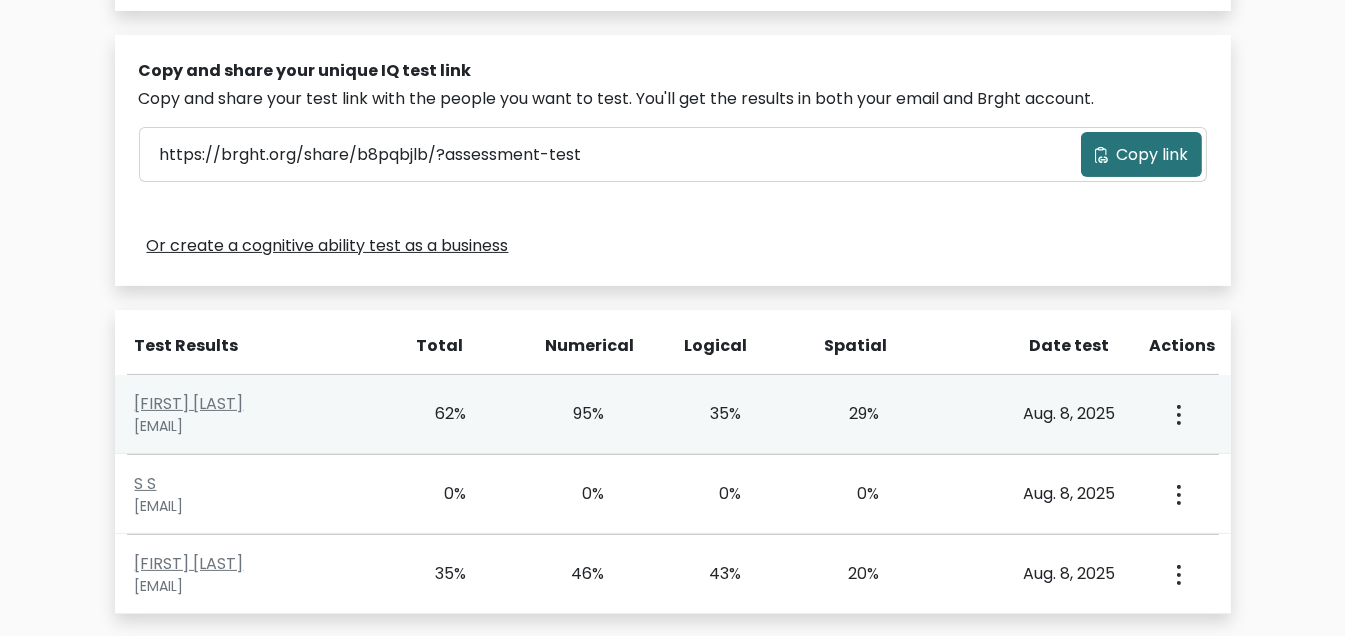 scroll, scrollTop: 597, scrollLeft: 0, axis: vertical 